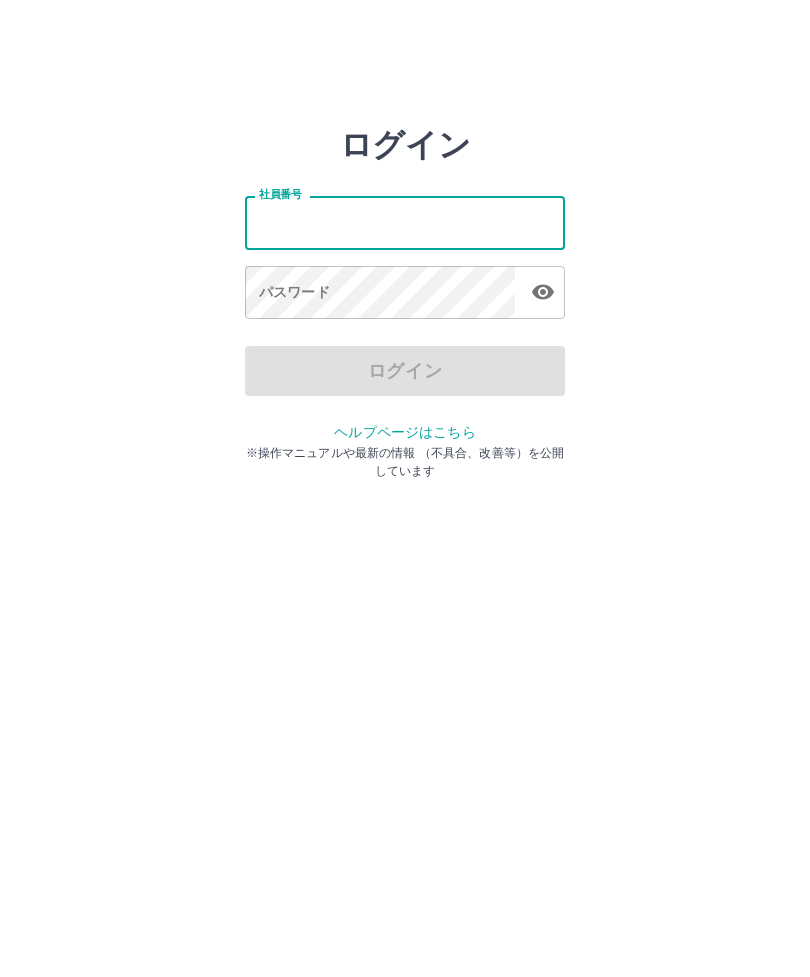 scroll, scrollTop: 0, scrollLeft: 0, axis: both 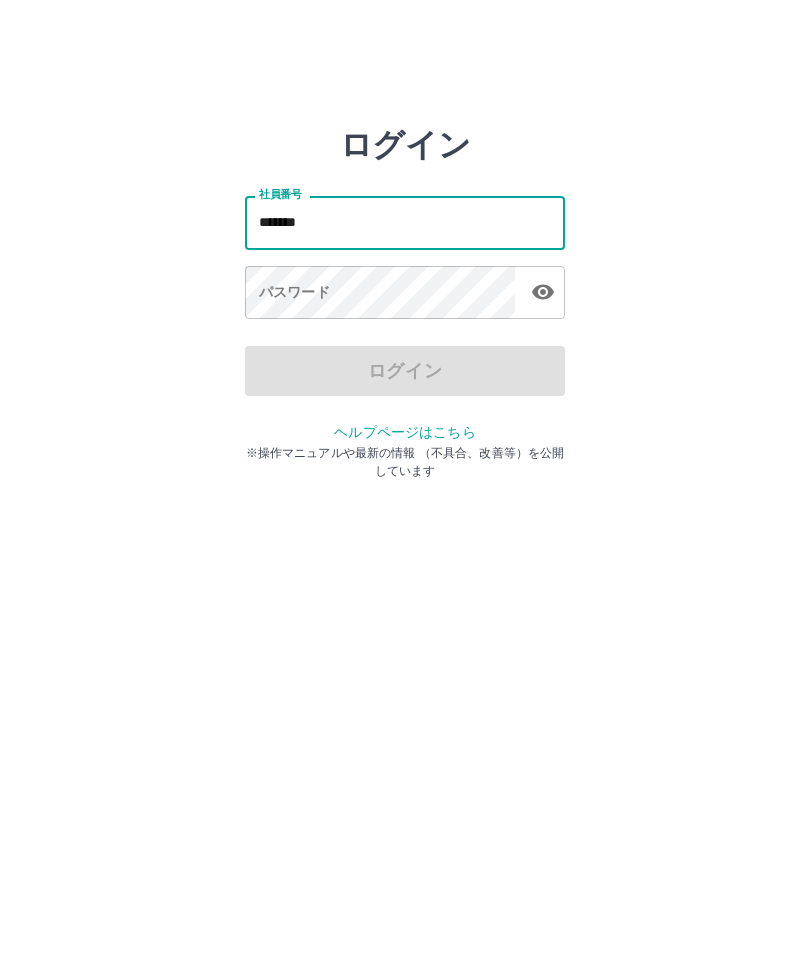 type on "*******" 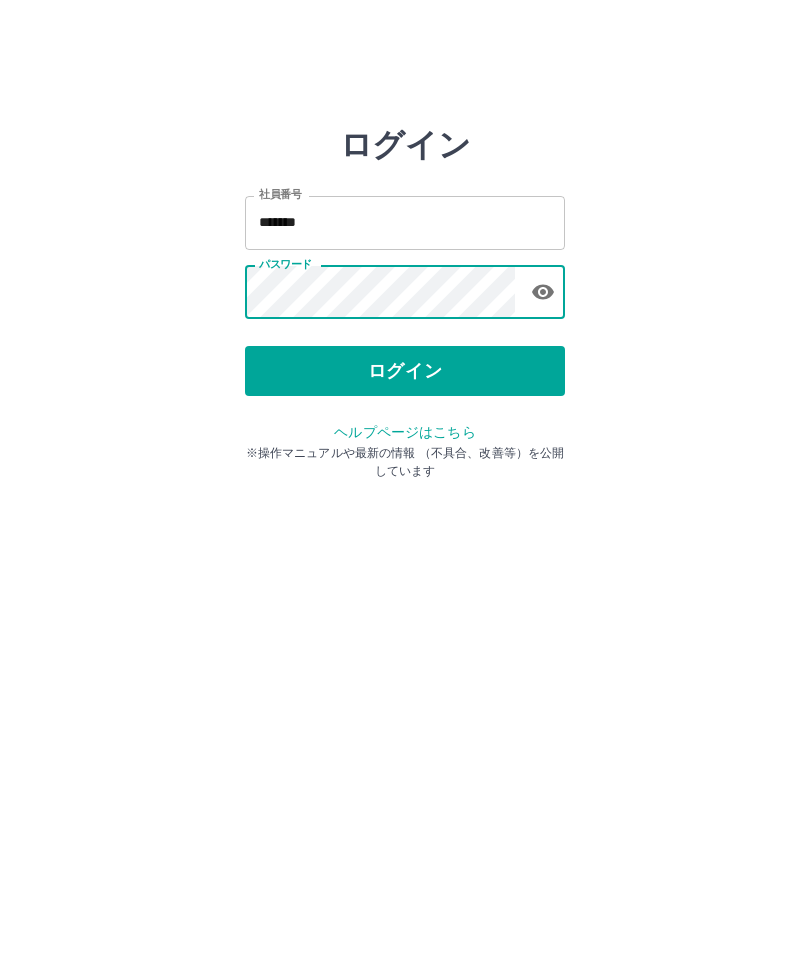 click on "ログイン" at bounding box center [405, 371] 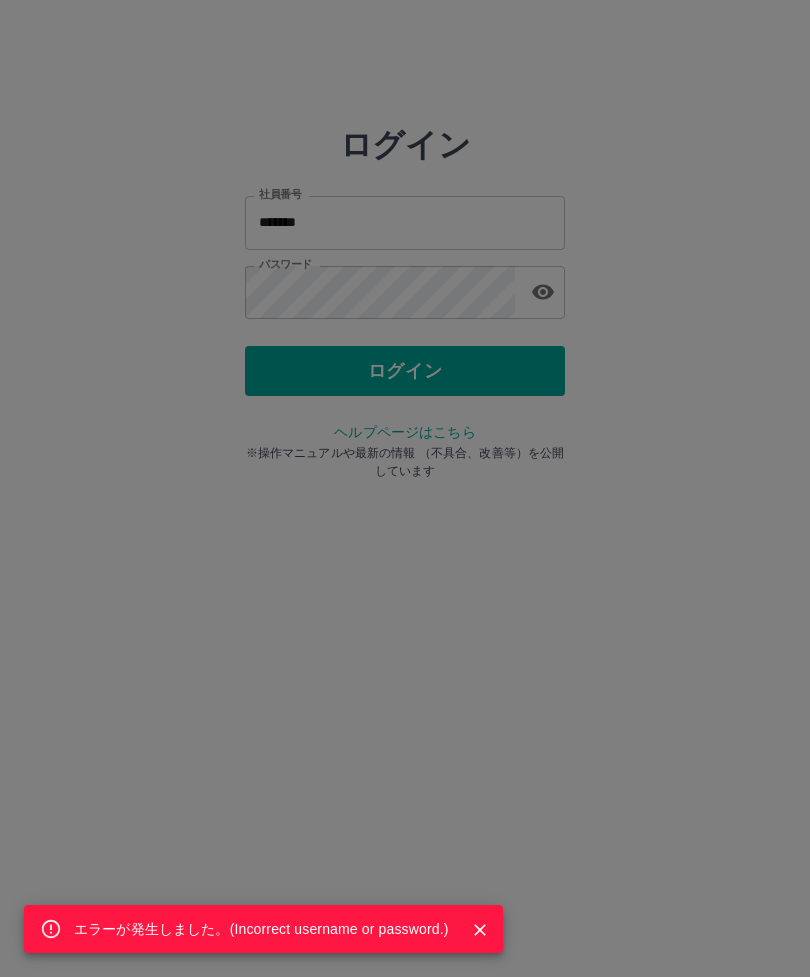 click on "エラーが発生しました。( Incorrect username or password. )" at bounding box center (405, 488) 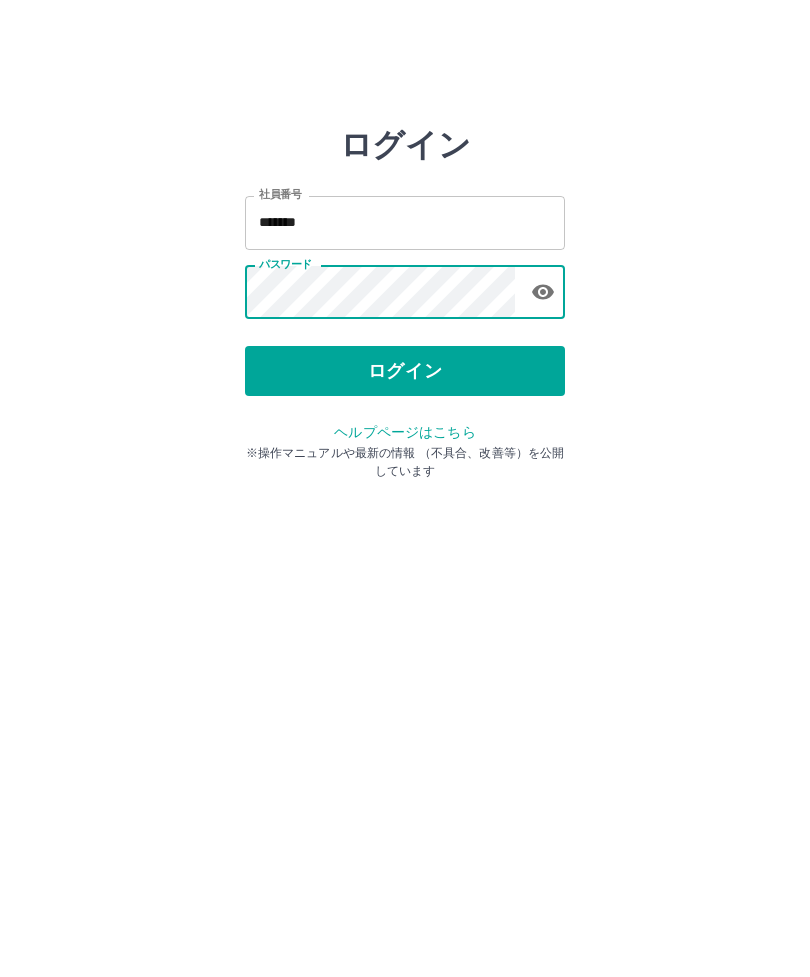 click on "ログイン" at bounding box center (405, 371) 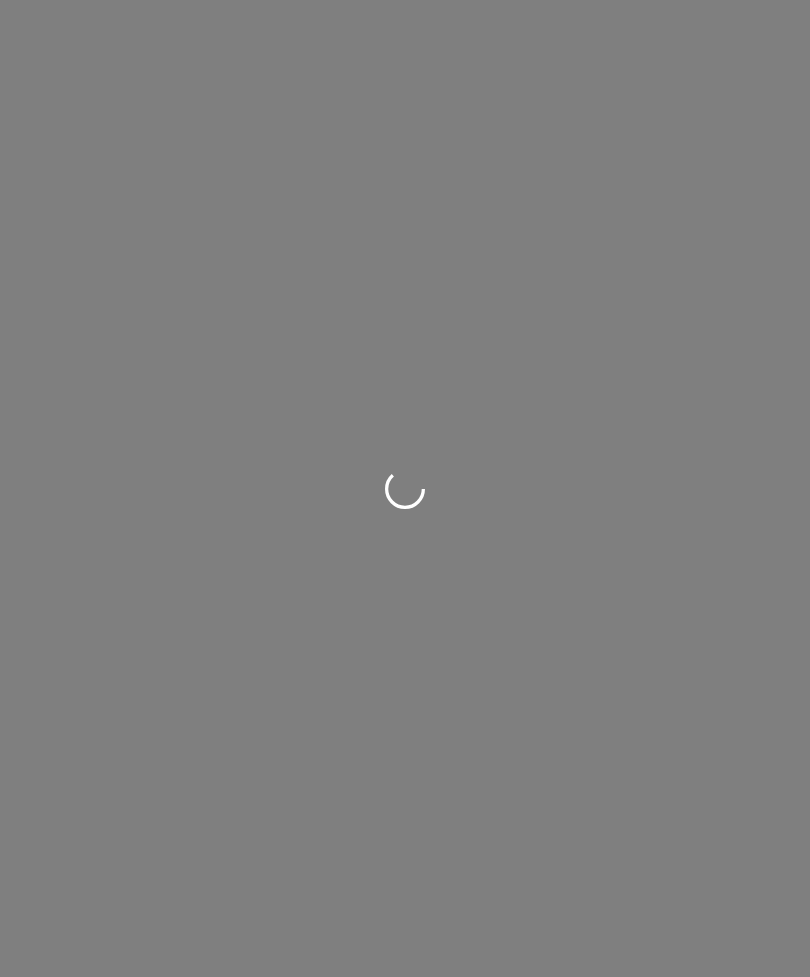 scroll, scrollTop: 0, scrollLeft: 0, axis: both 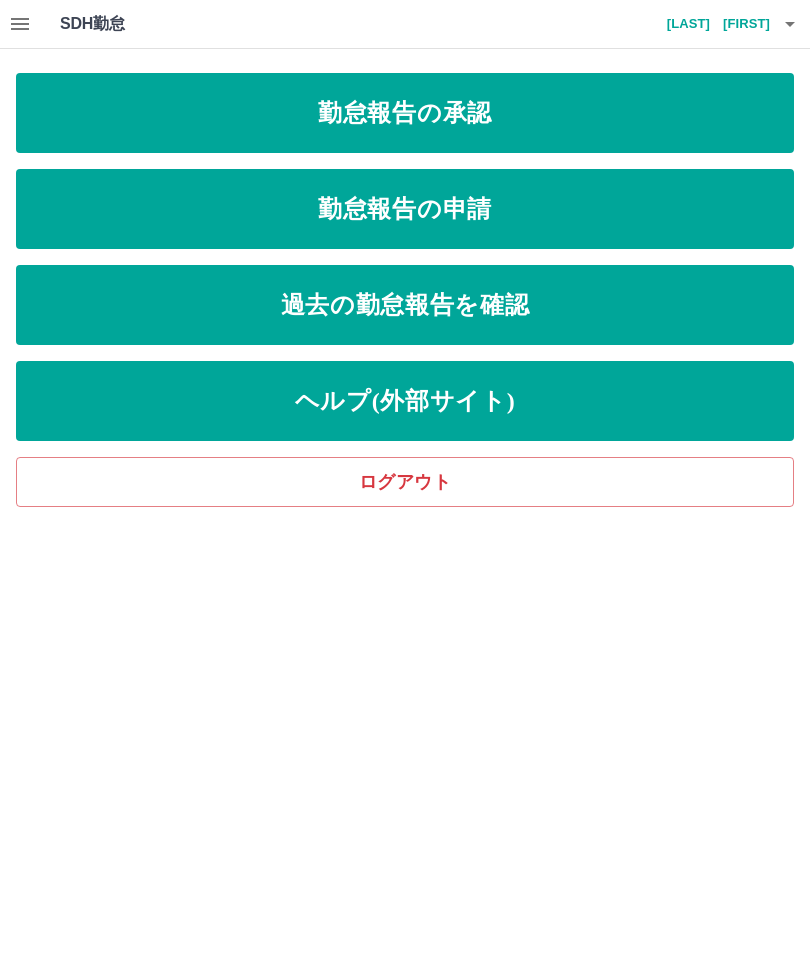 click on "勤怠報告の申請" at bounding box center (405, 209) 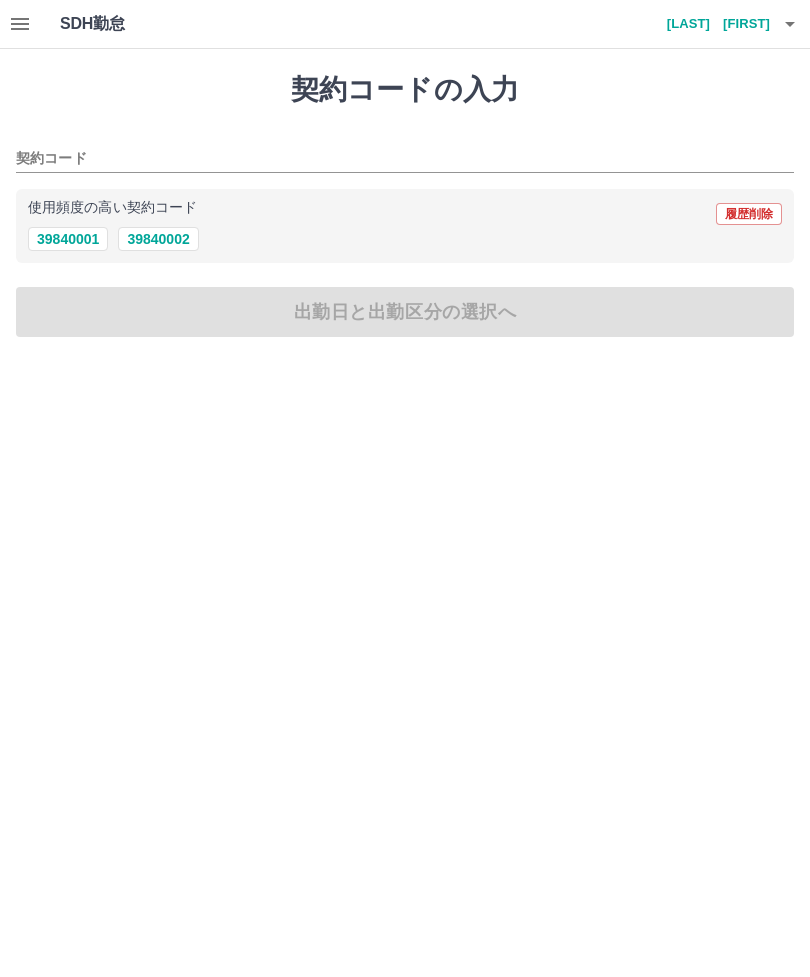 click on "39840002" at bounding box center (158, 239) 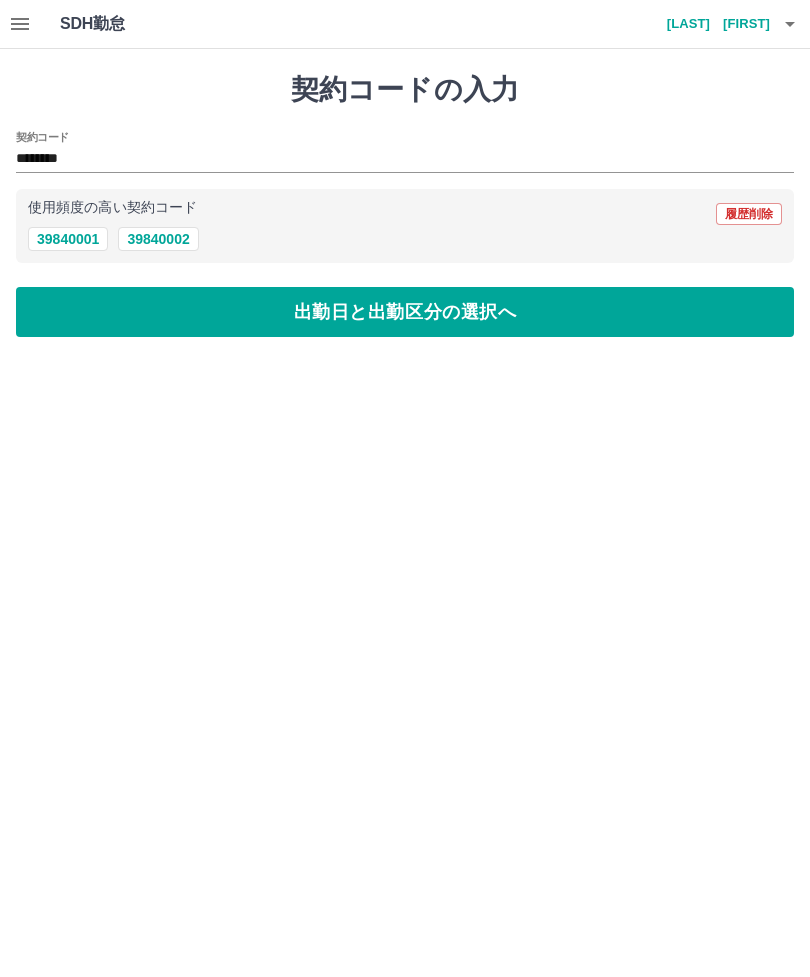 click on "出勤日と出勤区分の選択へ" at bounding box center [405, 312] 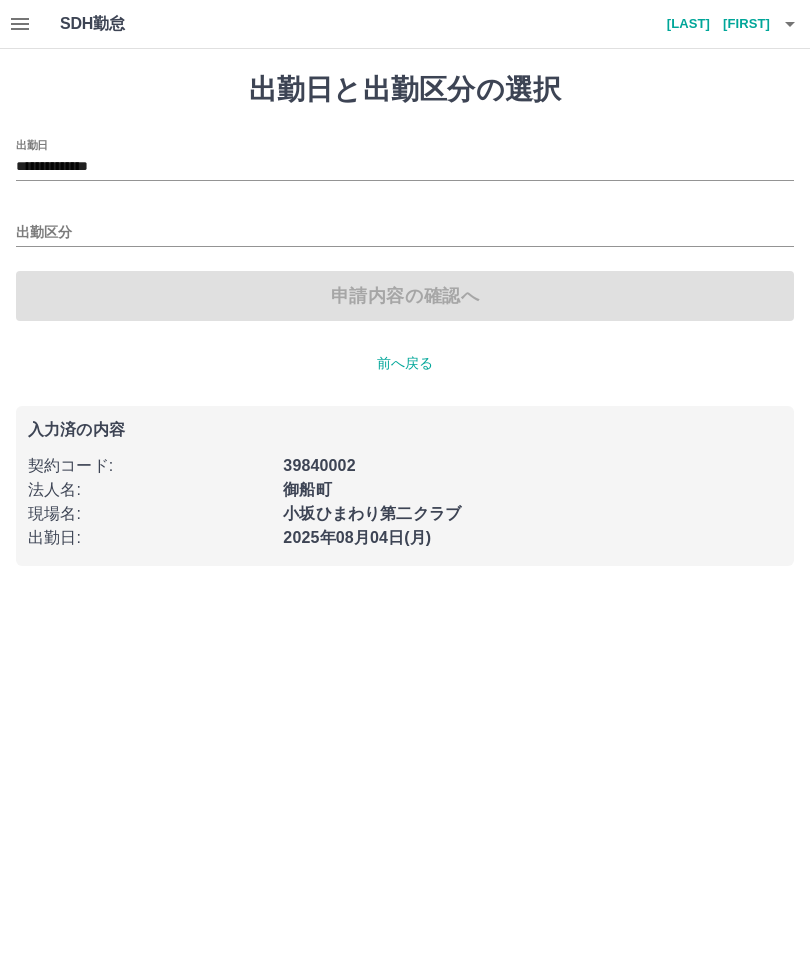 click on "出勤区分" at bounding box center [405, 233] 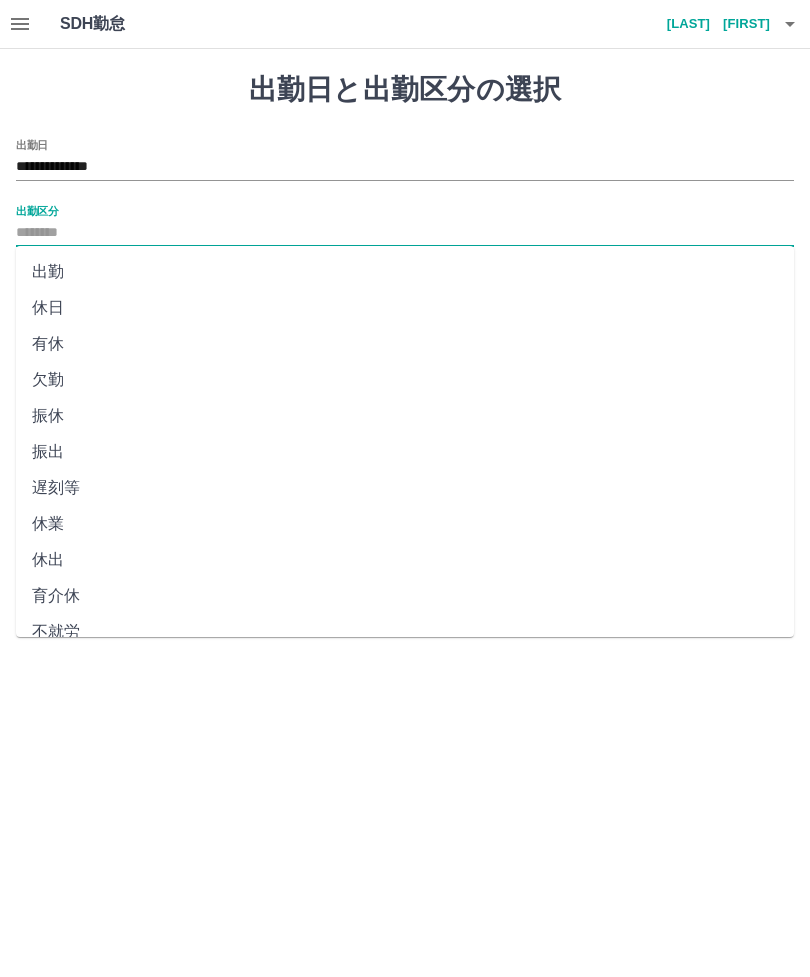 click on "出勤" at bounding box center [405, 272] 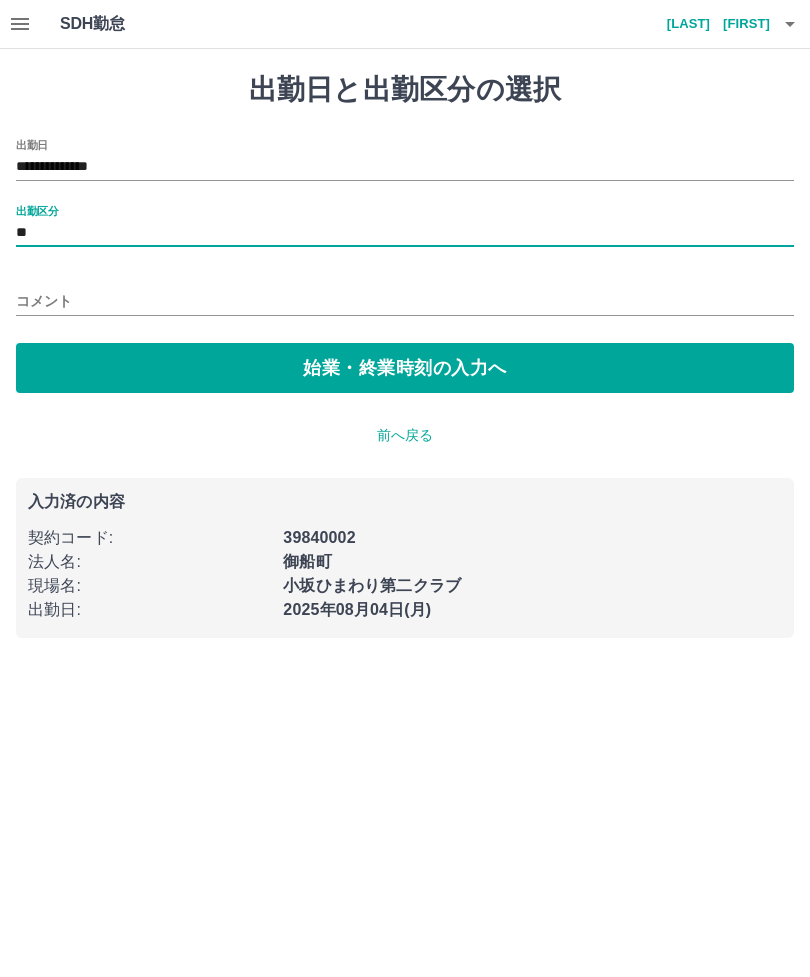 click on "始業・終業時刻の入力へ" at bounding box center [405, 368] 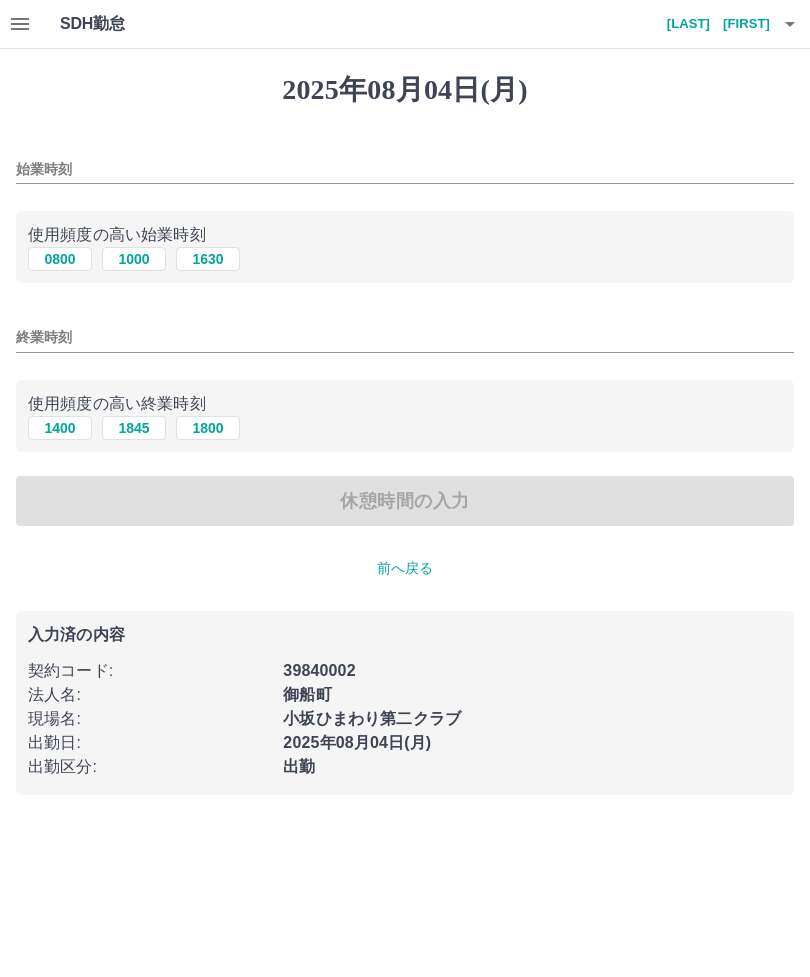 click on "始業時刻" at bounding box center [405, 169] 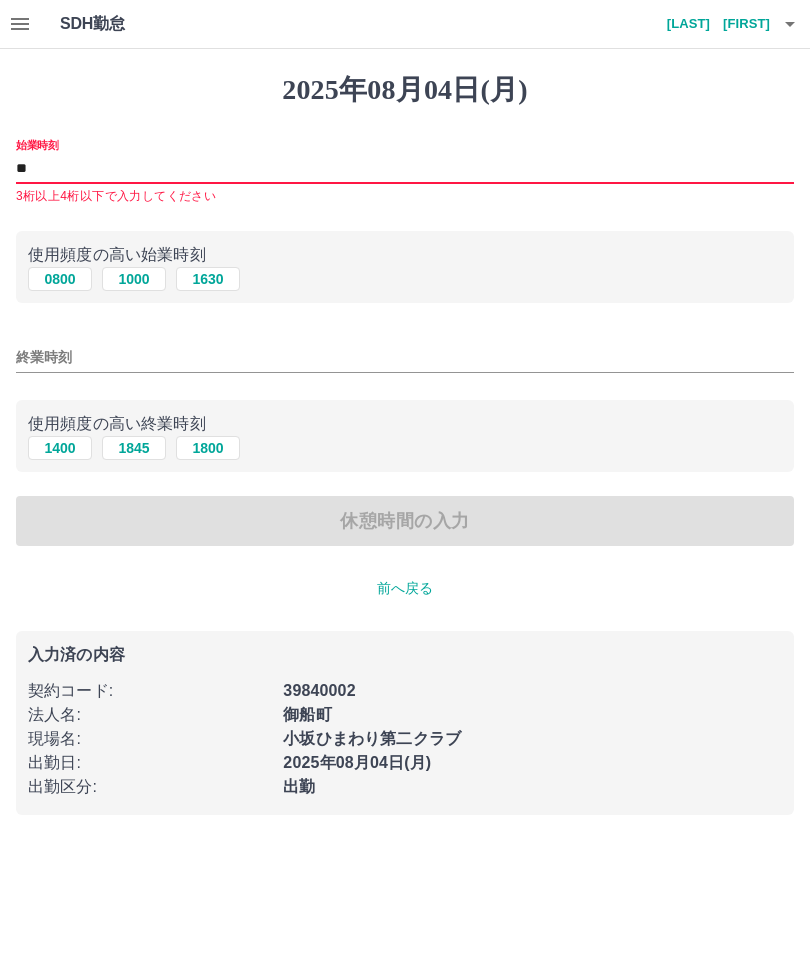 type on "*" 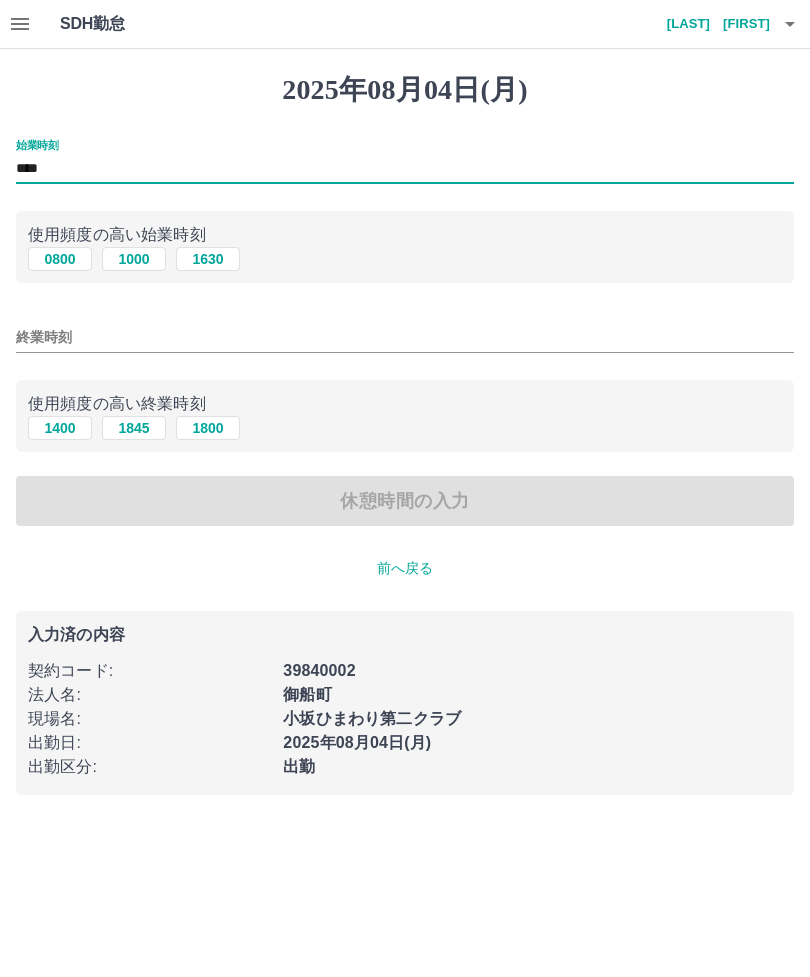 type on "****" 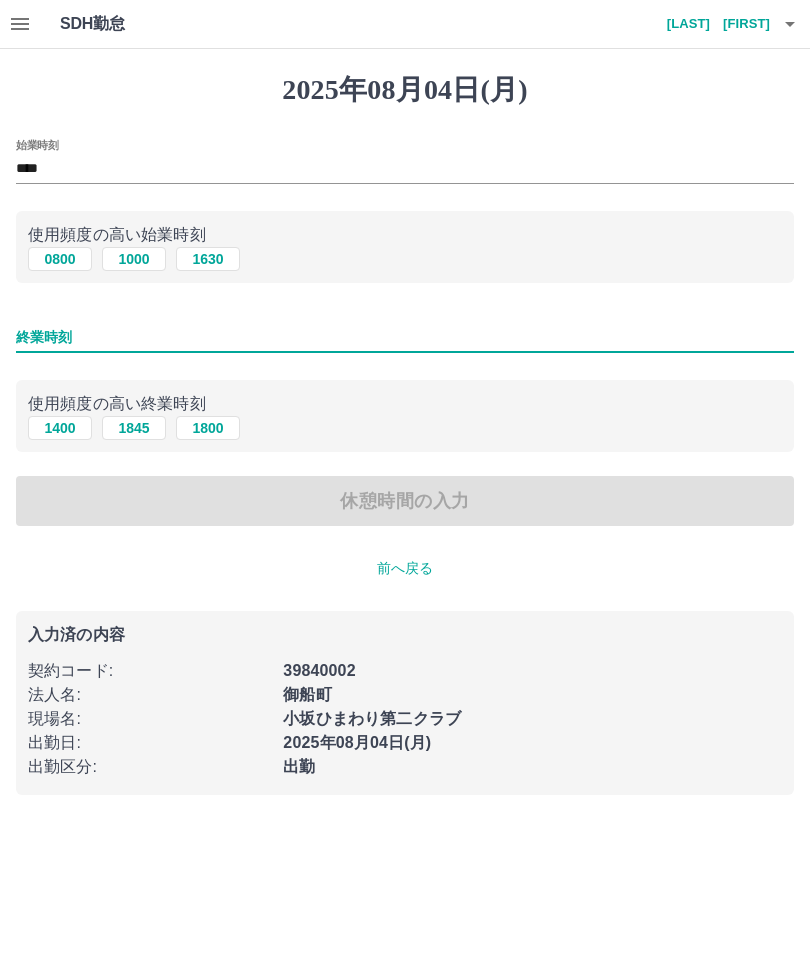 click on "1800" at bounding box center (208, 428) 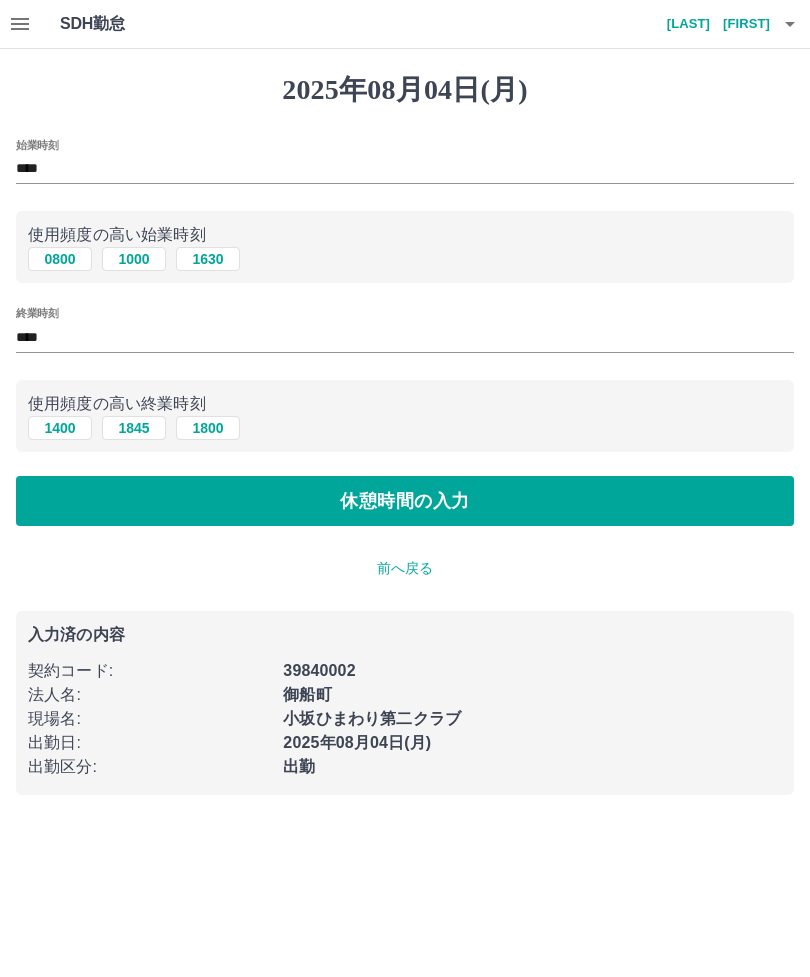 click on "休憩時間の入力" at bounding box center [405, 501] 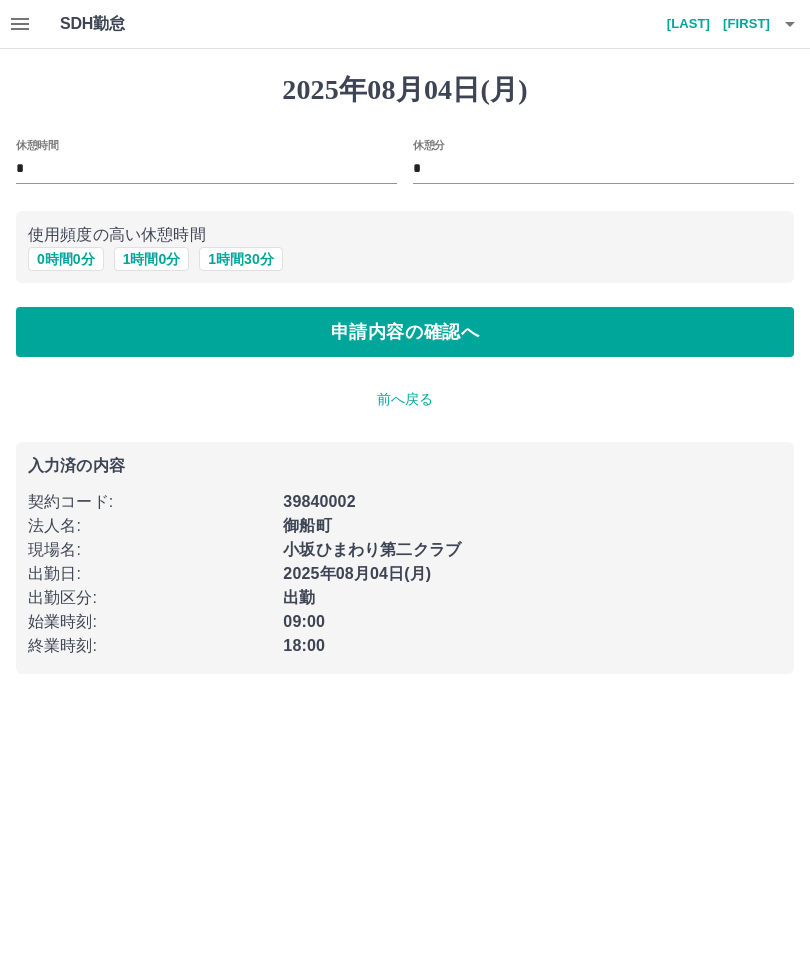 click on "1 時間 0 分" at bounding box center (152, 259) 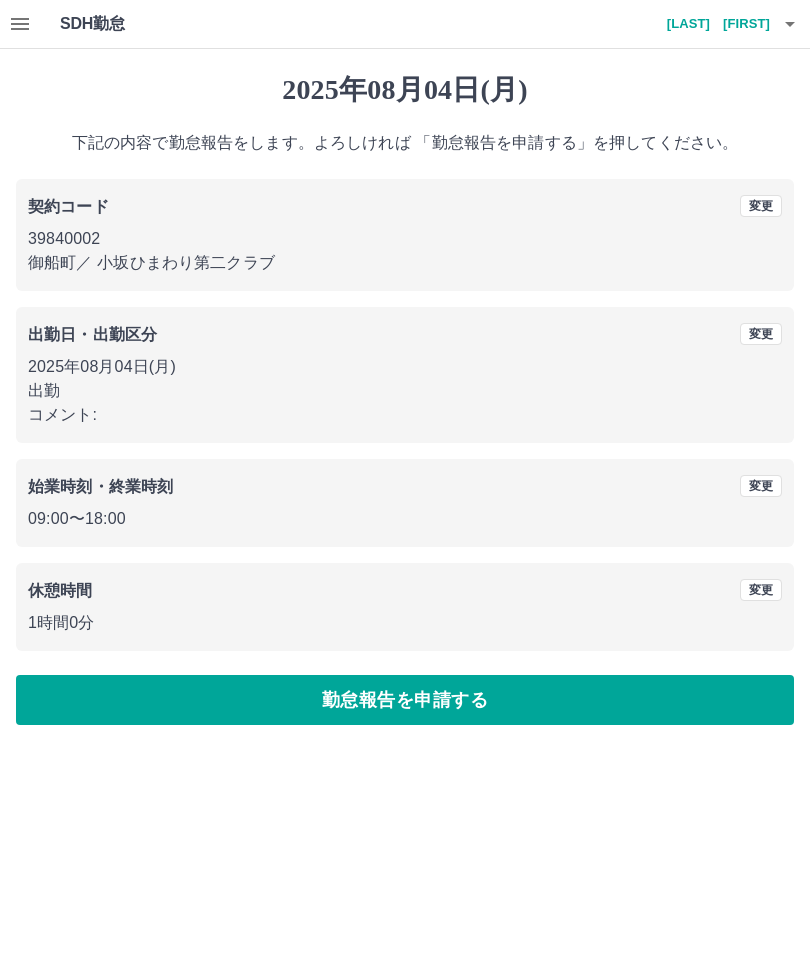 click on "勤怠報告を申請する" at bounding box center [405, 700] 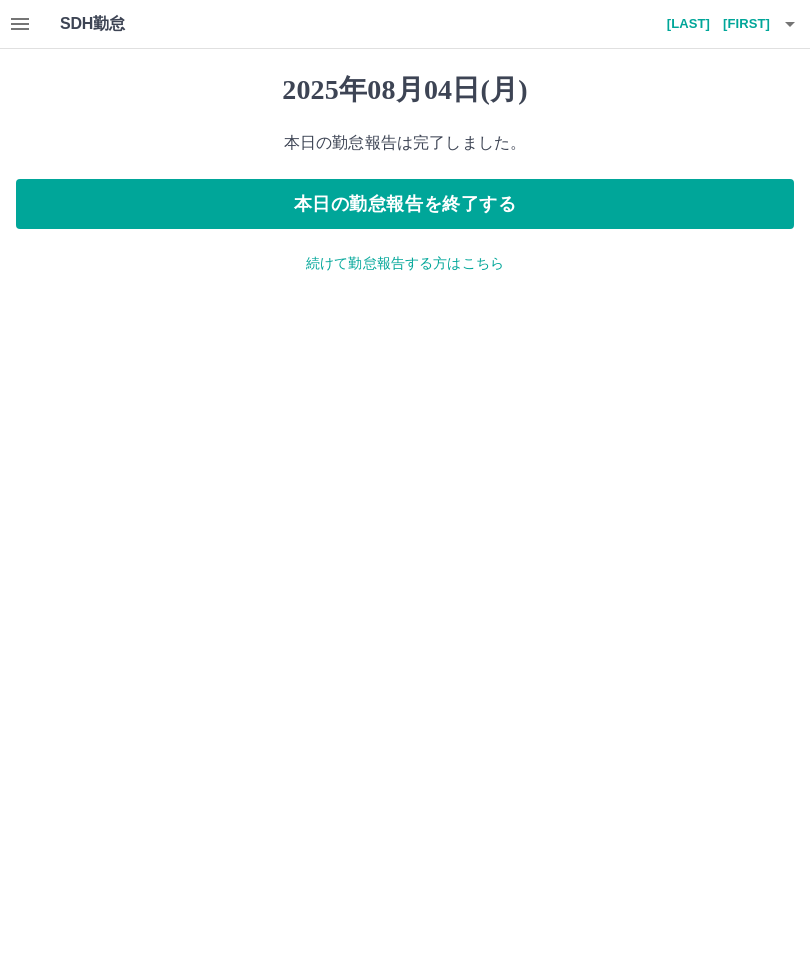 click on "本日の勤怠報告を終了する" at bounding box center (405, 204) 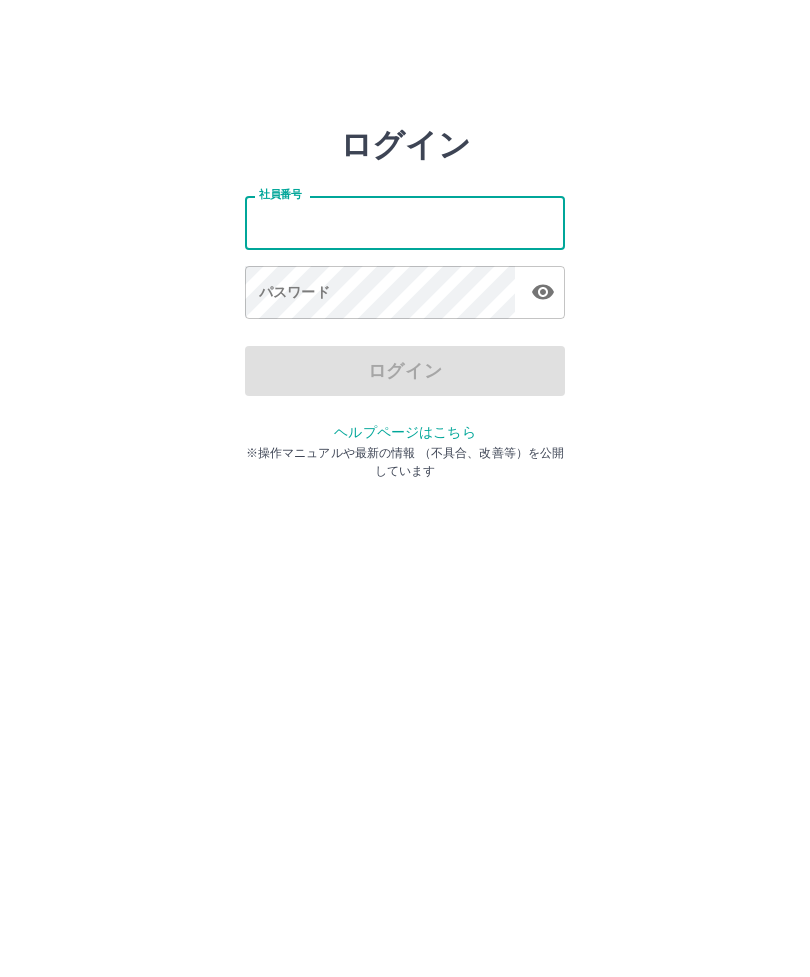 scroll, scrollTop: 0, scrollLeft: 0, axis: both 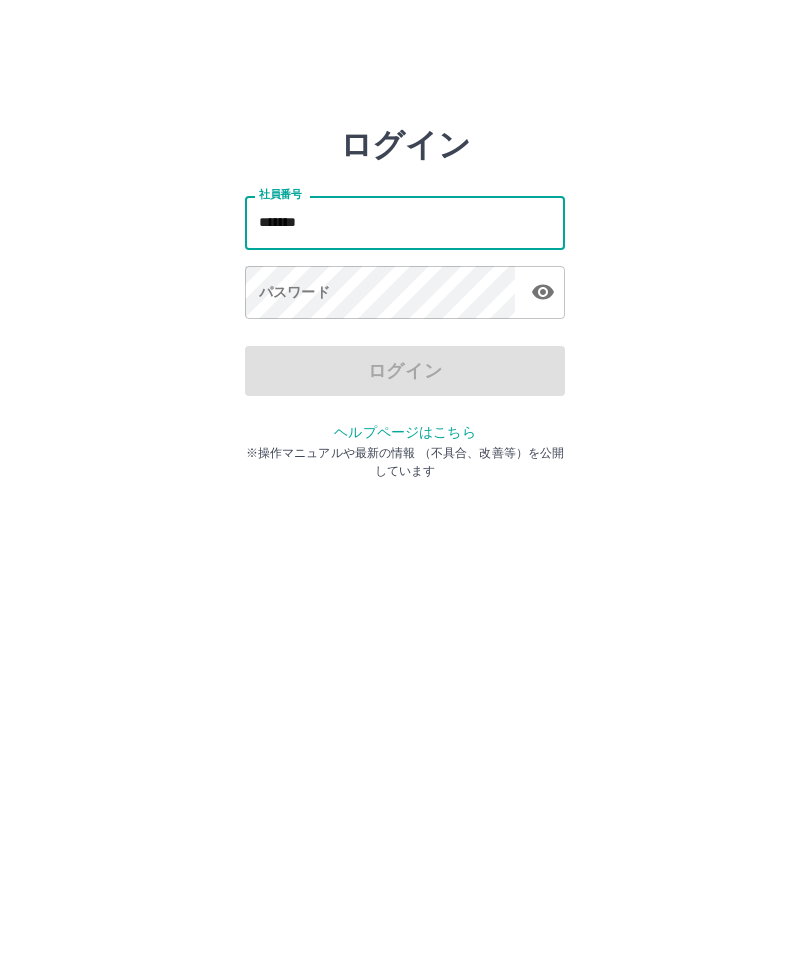 type on "*******" 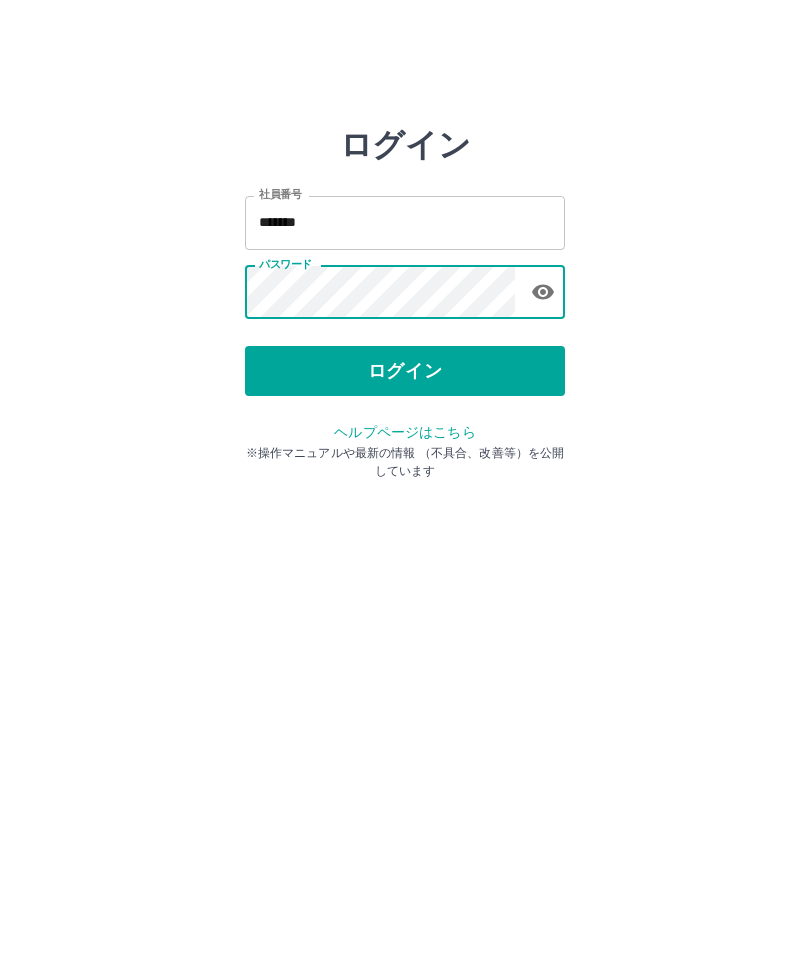 click on "ログイン" at bounding box center [405, 371] 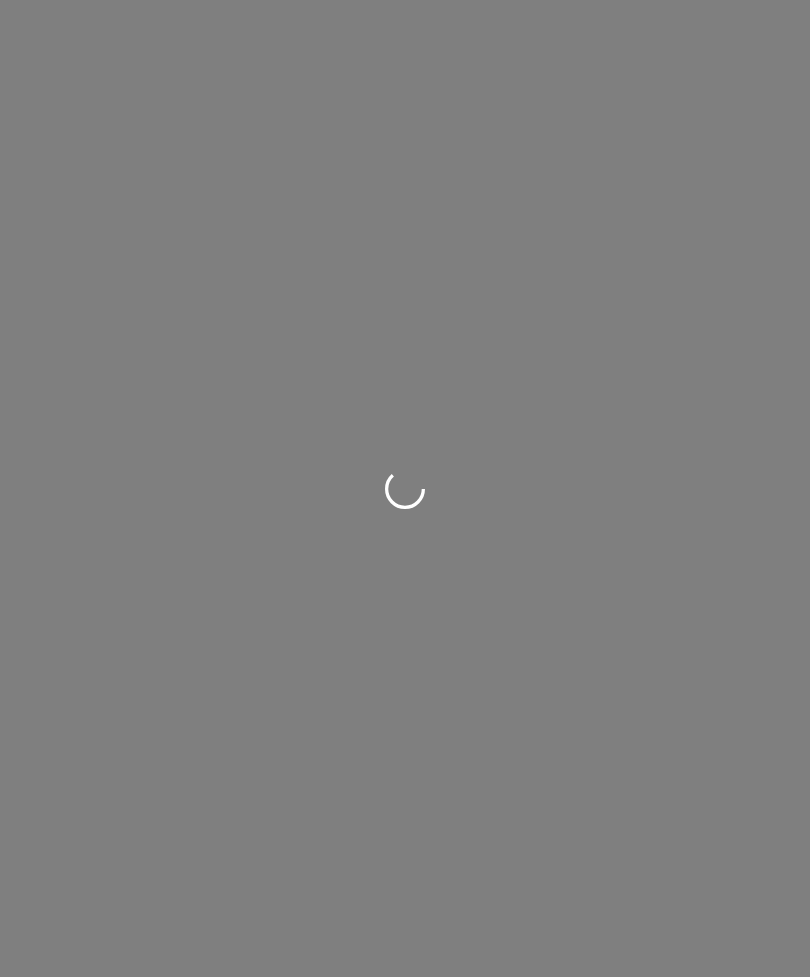 scroll, scrollTop: 0, scrollLeft: 0, axis: both 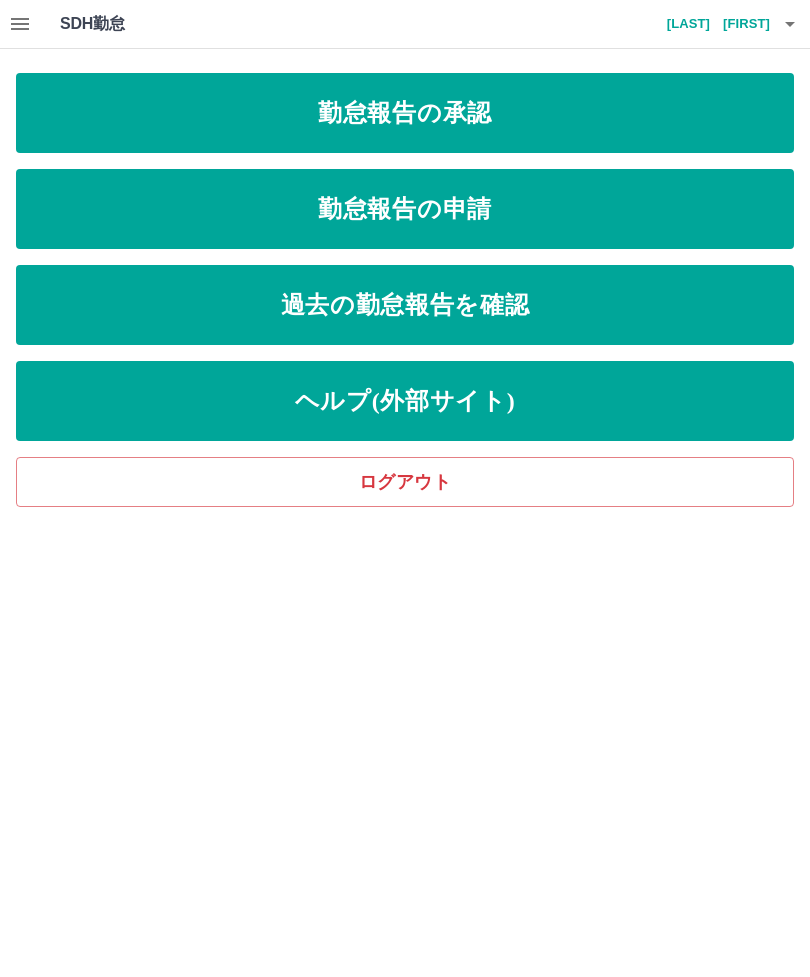 click on "勤怠報告の承認" at bounding box center (405, 113) 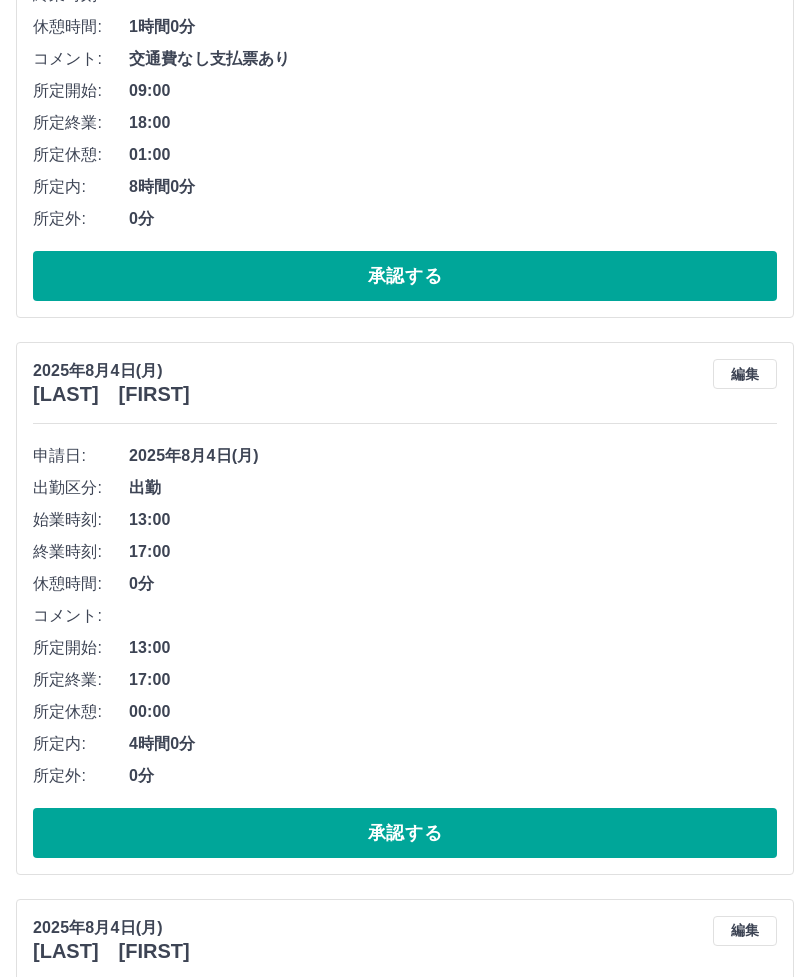 scroll, scrollTop: 731, scrollLeft: 0, axis: vertical 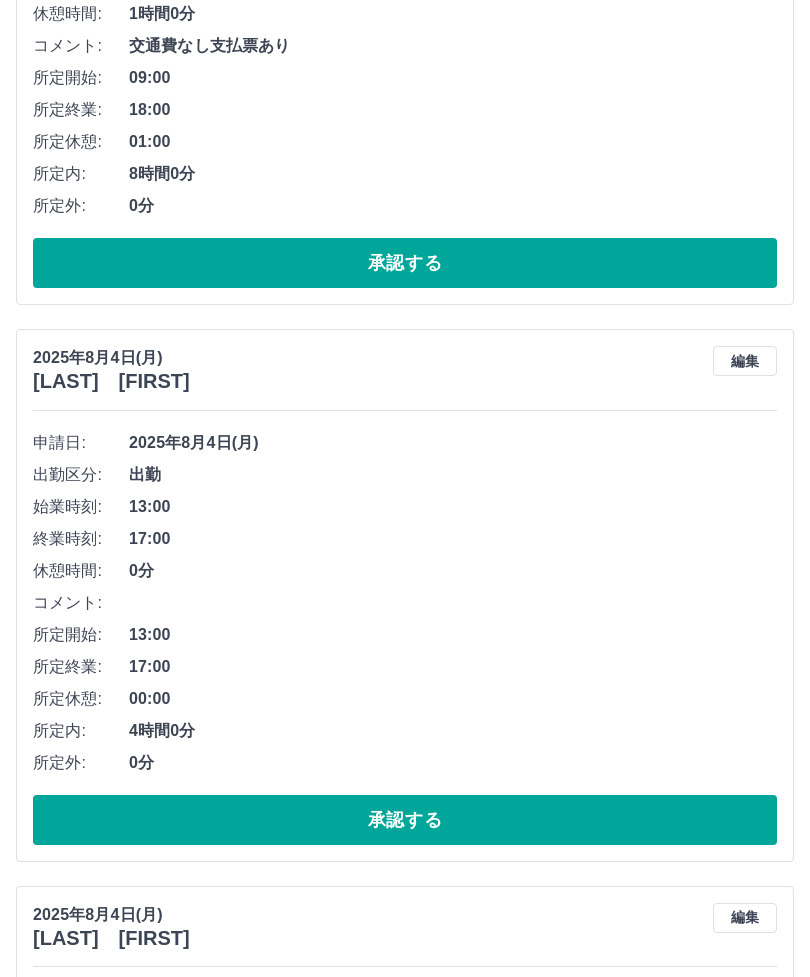click on "承認する" at bounding box center [405, 820] 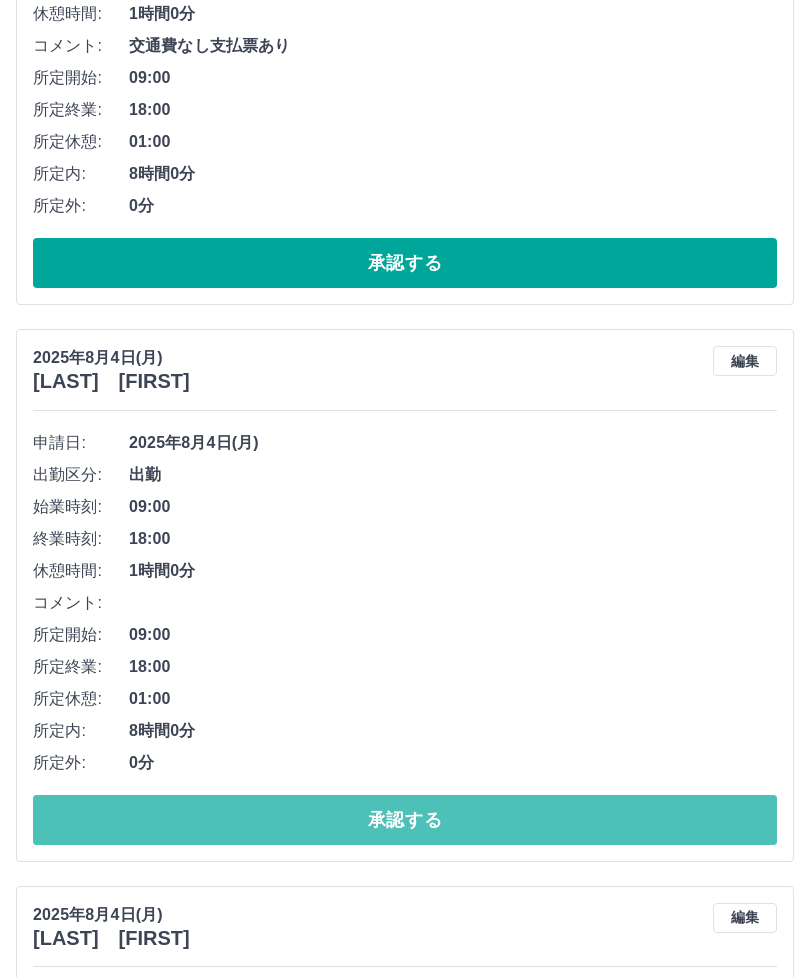 click on "承認する" at bounding box center (405, 820) 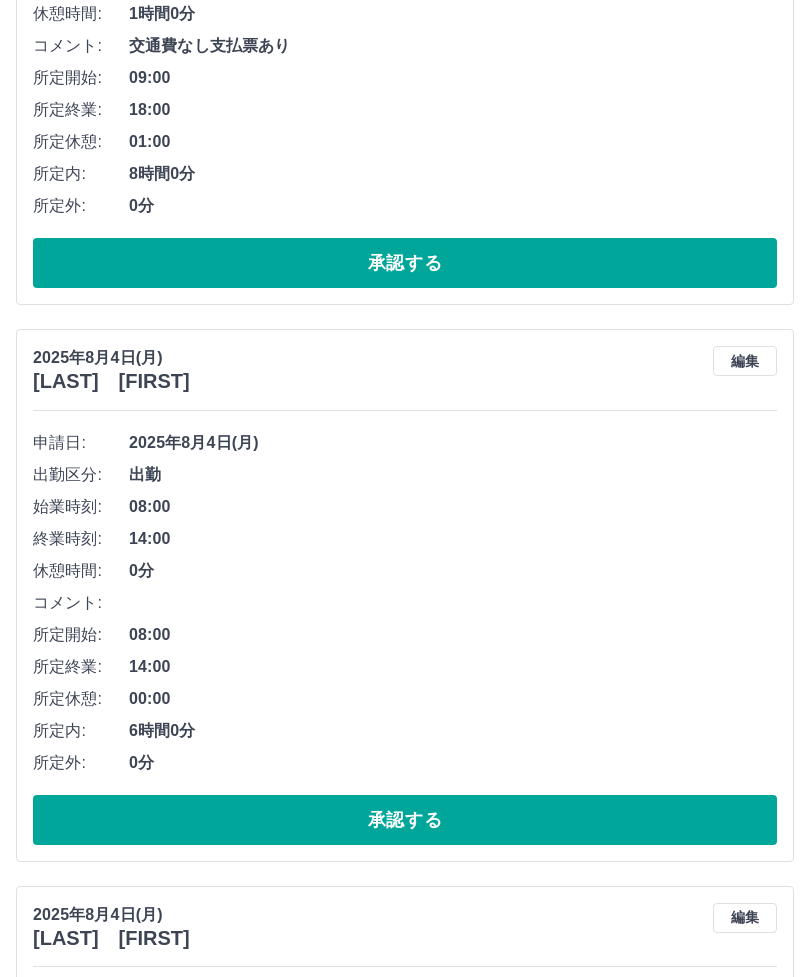 click on "承認する" at bounding box center [405, 820] 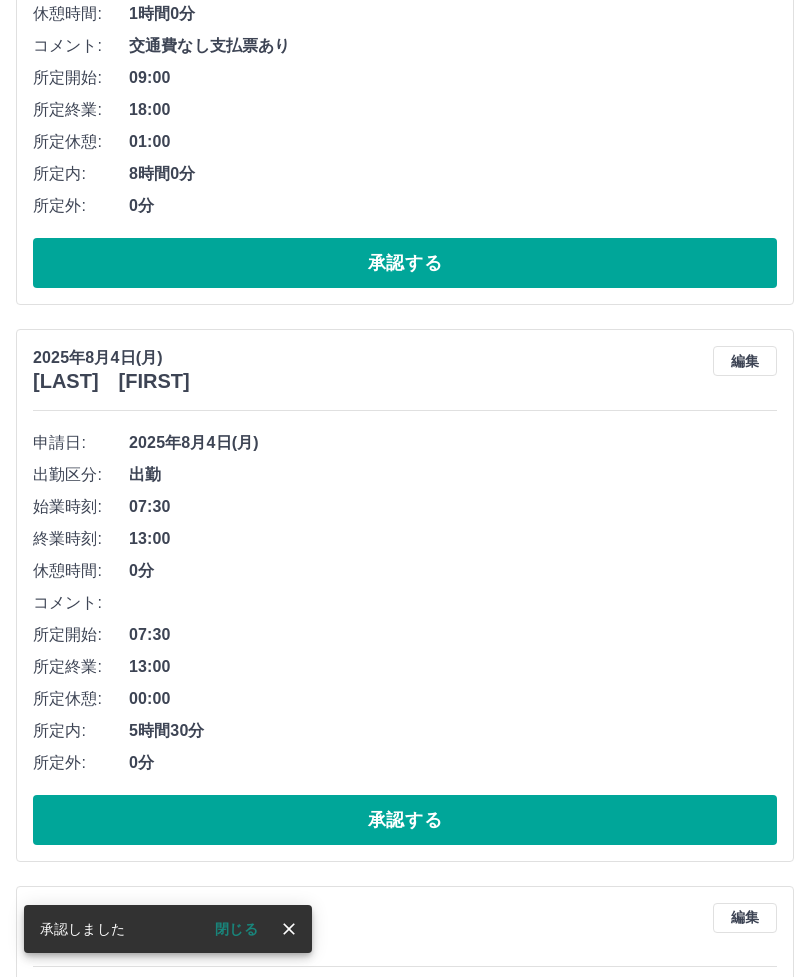 click on "承認する" at bounding box center (405, 820) 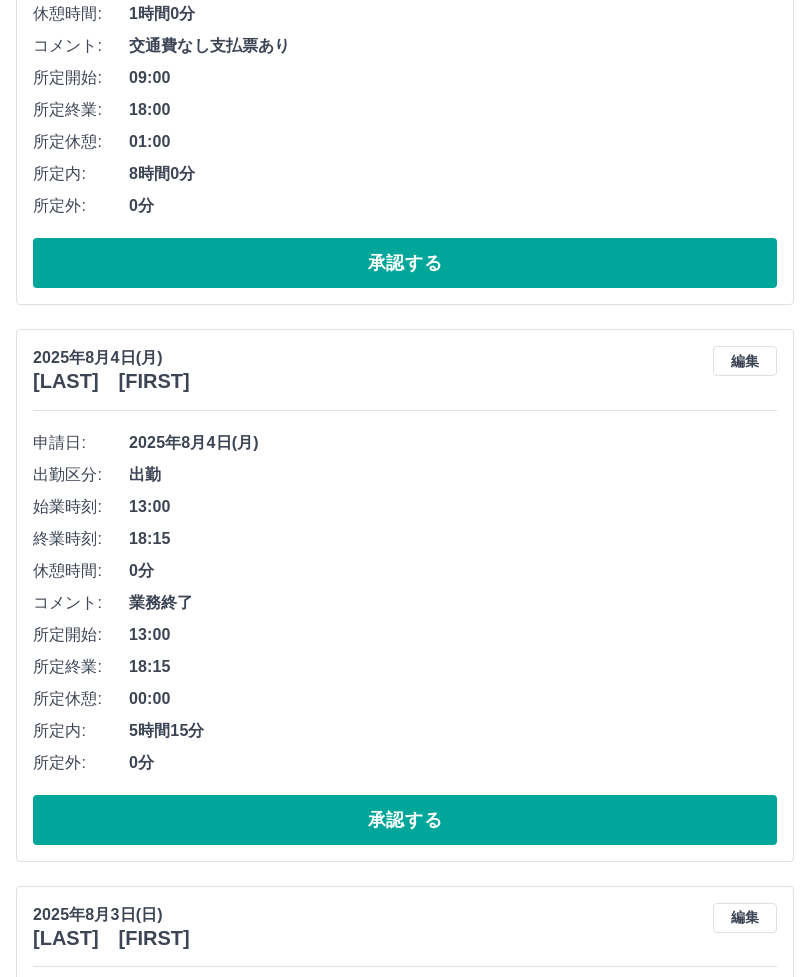 click on "承認する" at bounding box center (405, 820) 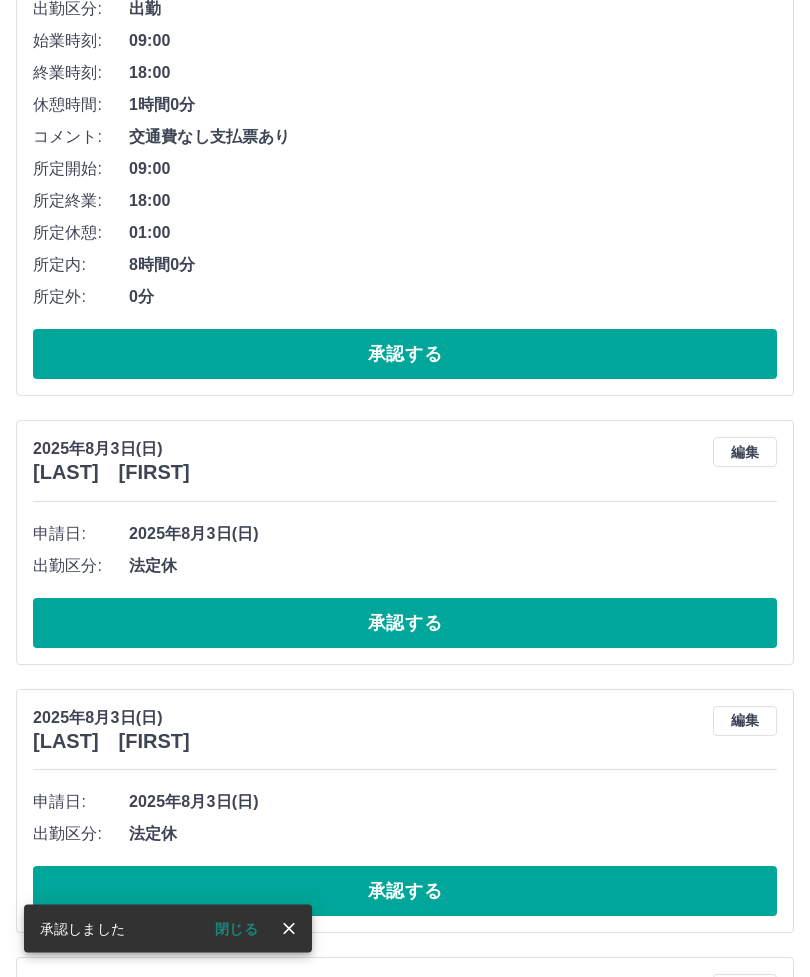 scroll, scrollTop: 666, scrollLeft: 0, axis: vertical 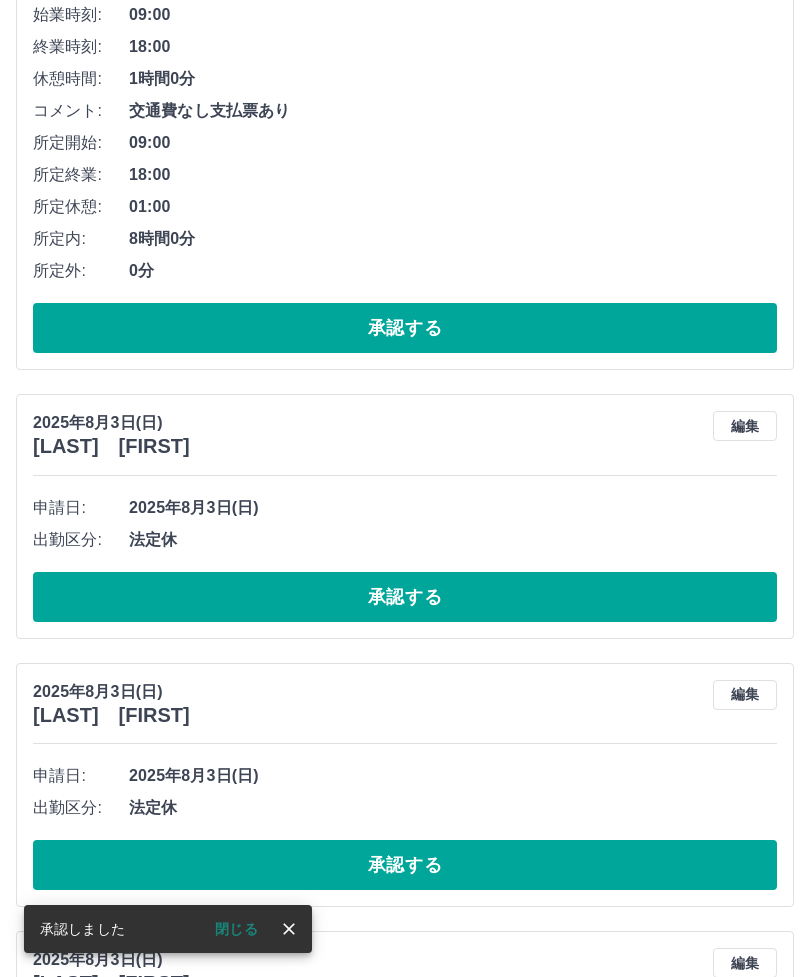 click on "承認する" at bounding box center [405, 597] 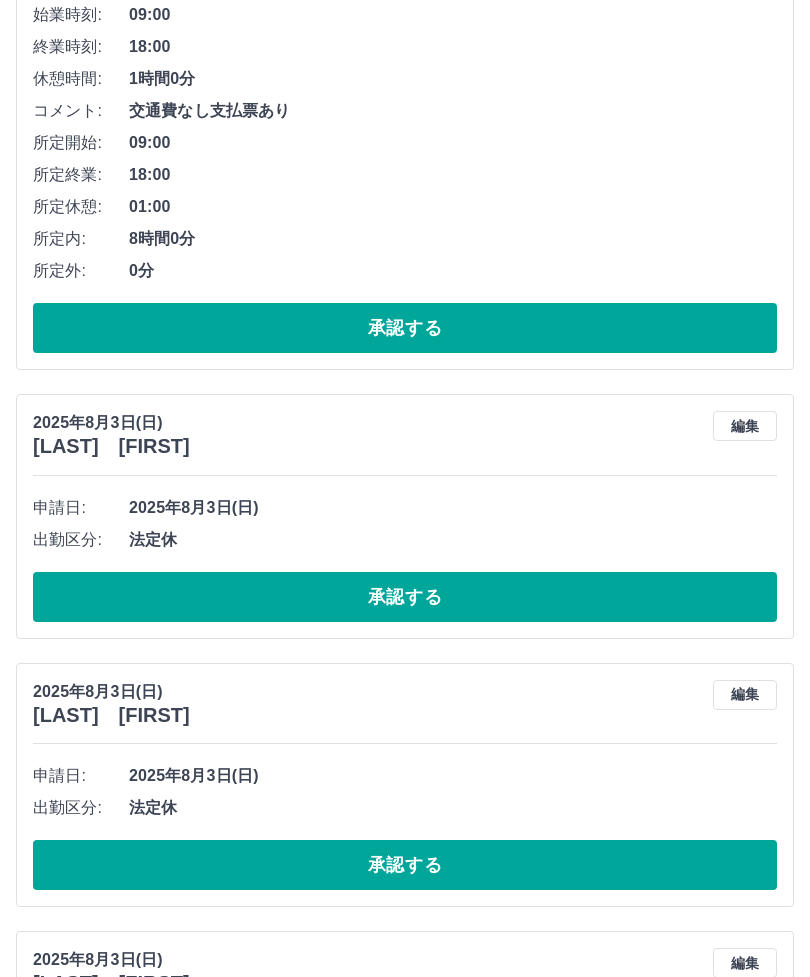 click on "承認する" at bounding box center (405, 597) 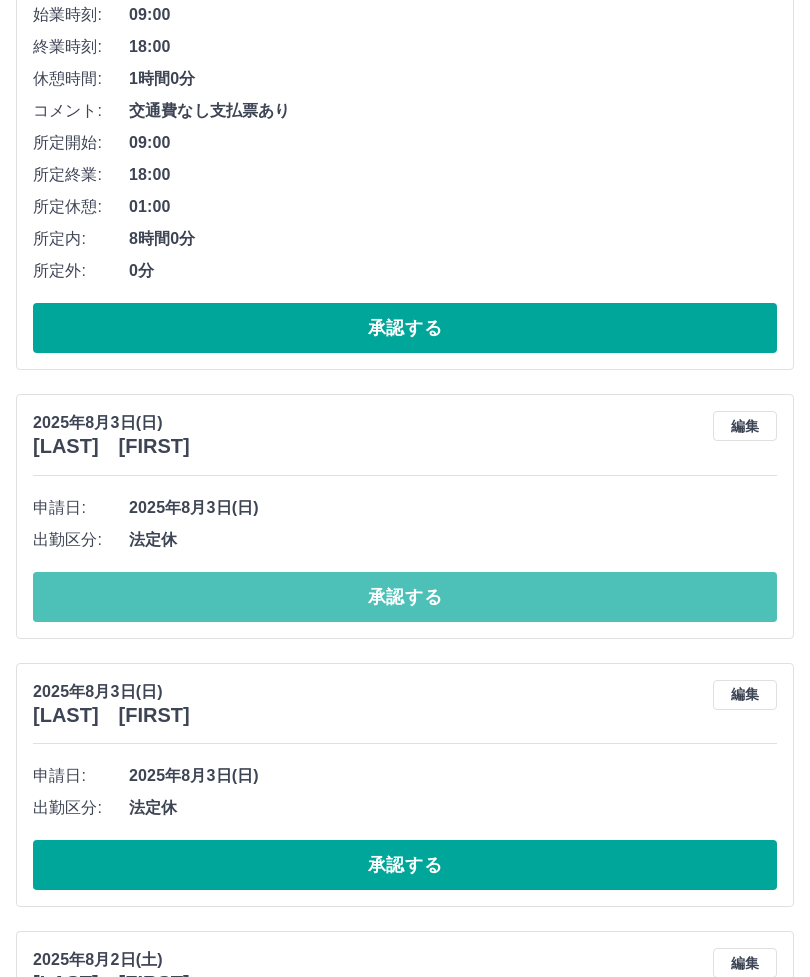 click on "承認する" at bounding box center (405, 597) 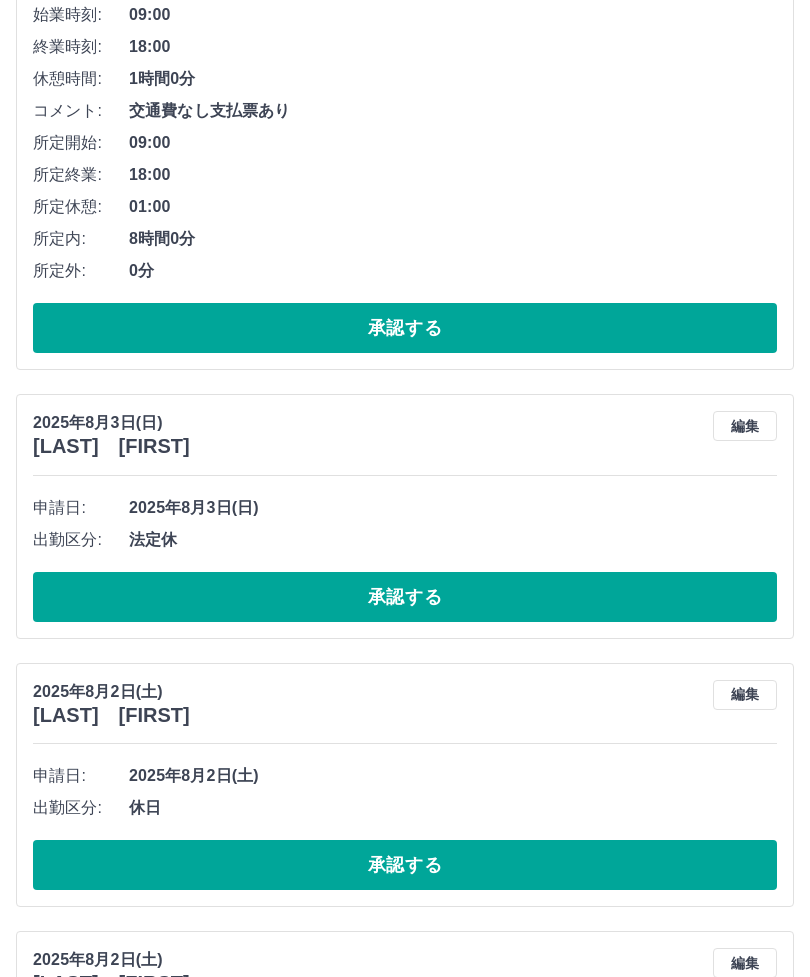 click on "承認する" at bounding box center [405, 597] 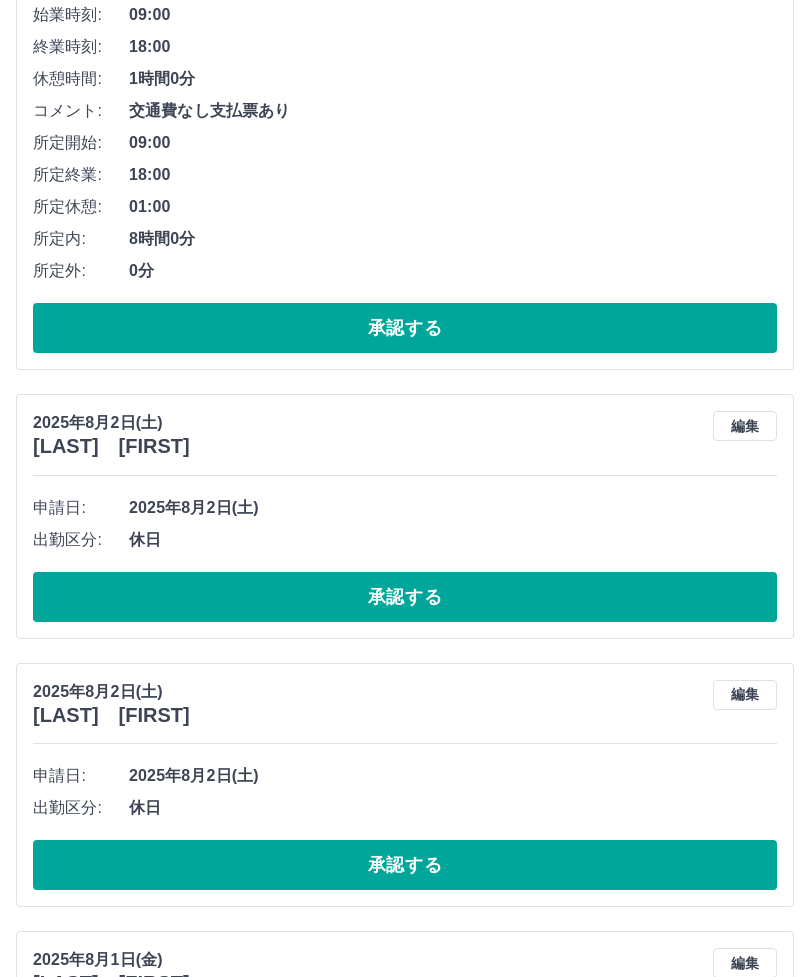 click on "承認する" at bounding box center [405, 597] 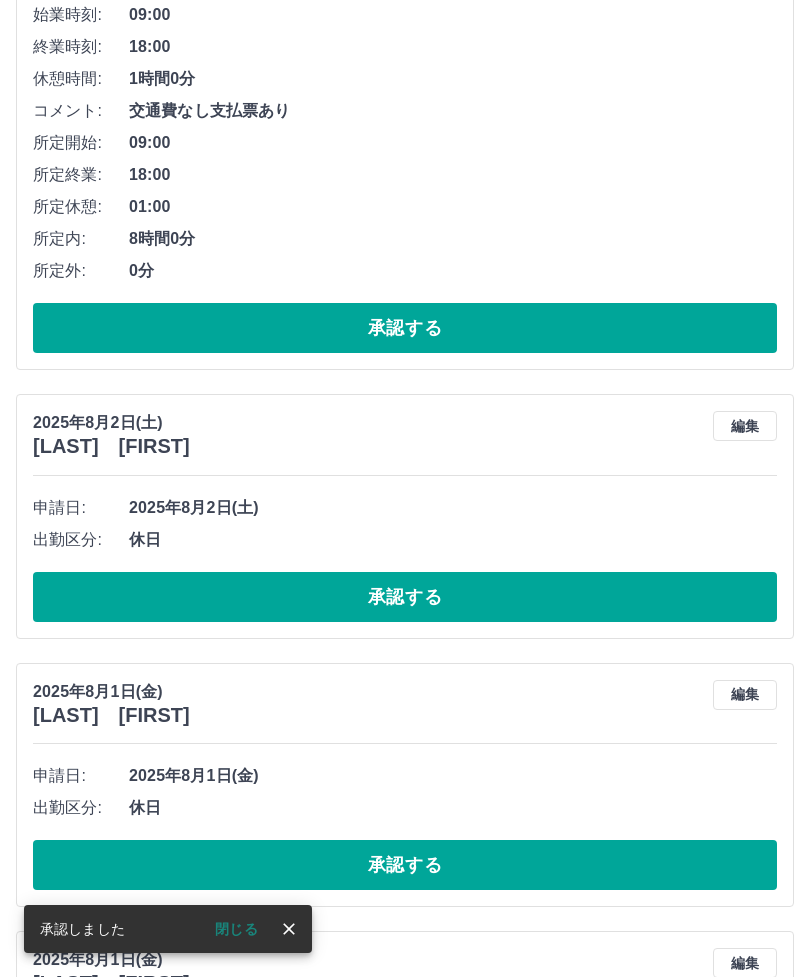 click on "承認する" at bounding box center [405, 597] 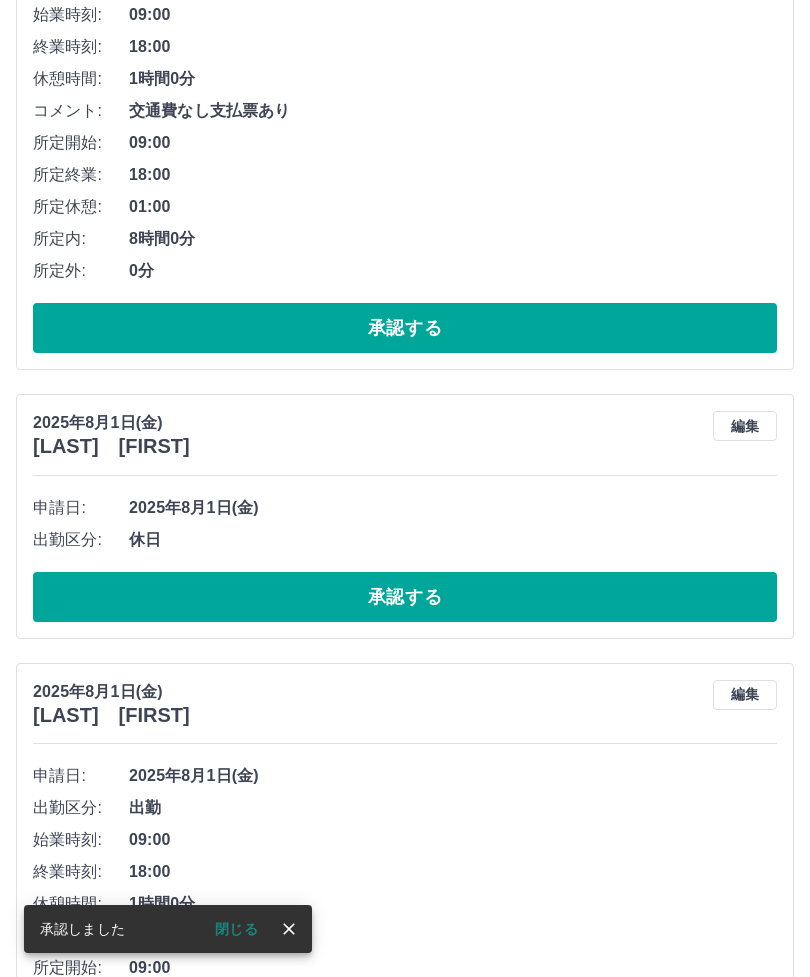 click on "承認する" at bounding box center [405, 597] 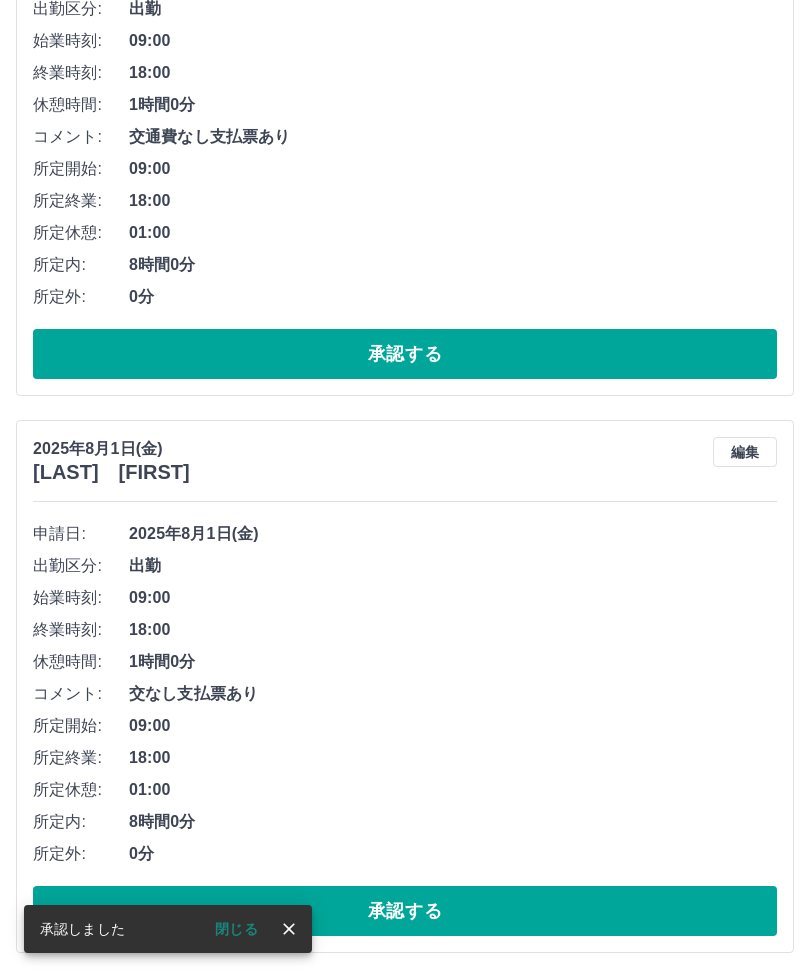 scroll, scrollTop: 572, scrollLeft: 0, axis: vertical 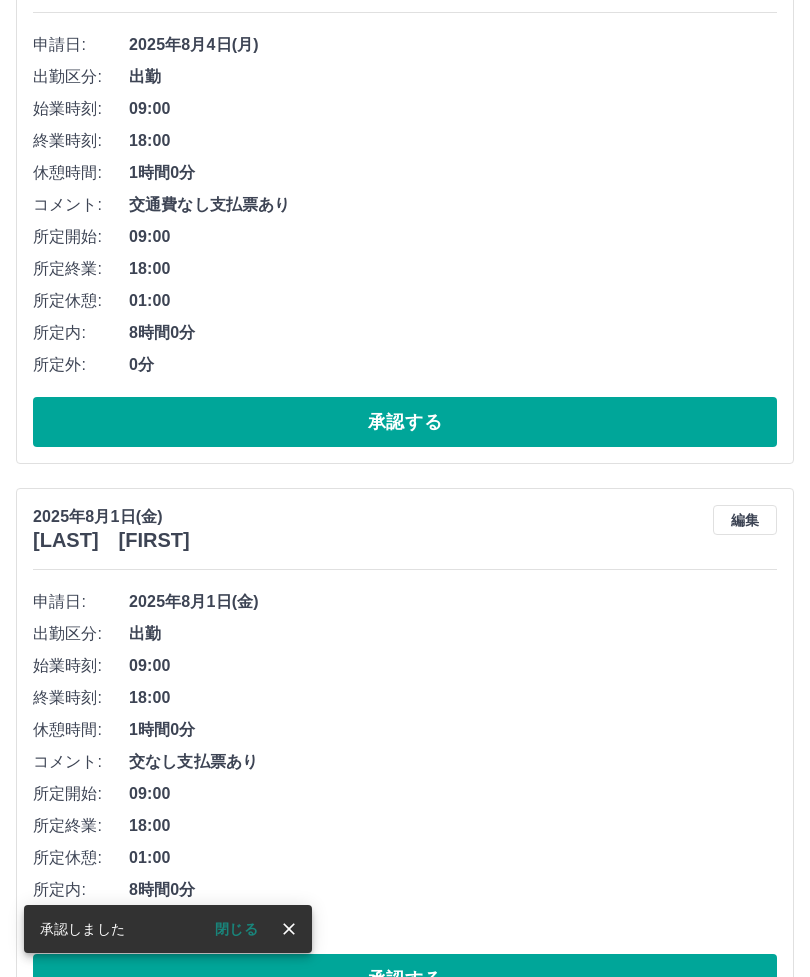 click on "閉じる" at bounding box center (236, 929) 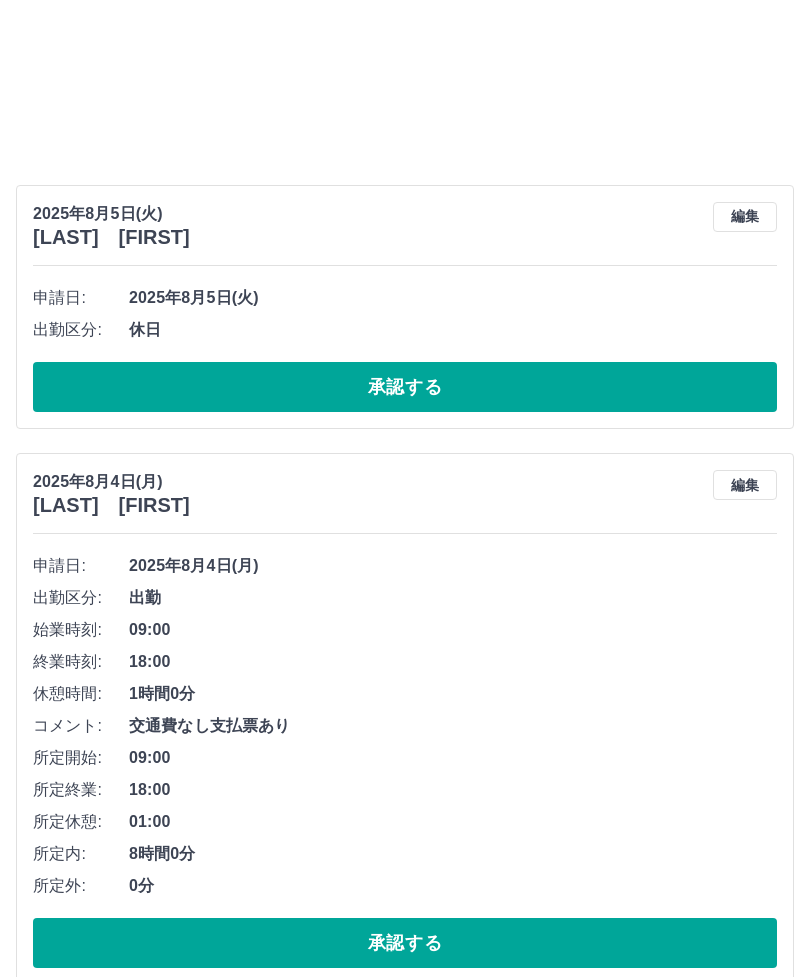 scroll, scrollTop: 0, scrollLeft: 0, axis: both 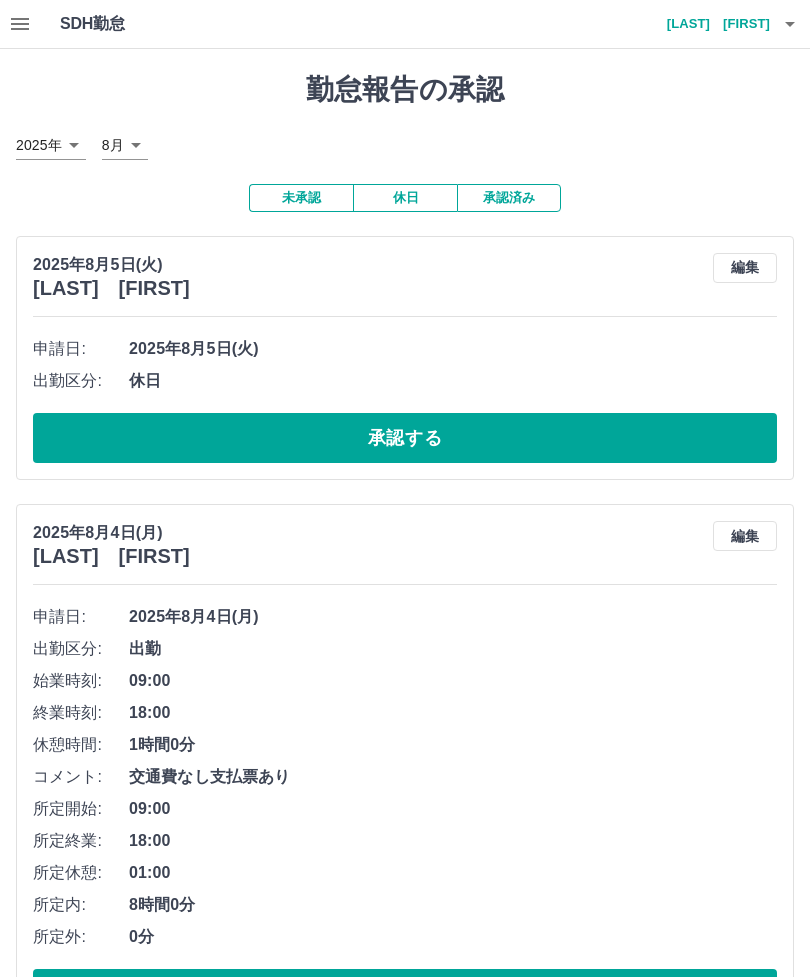 click on "坂本　由美子" at bounding box center [710, 24] 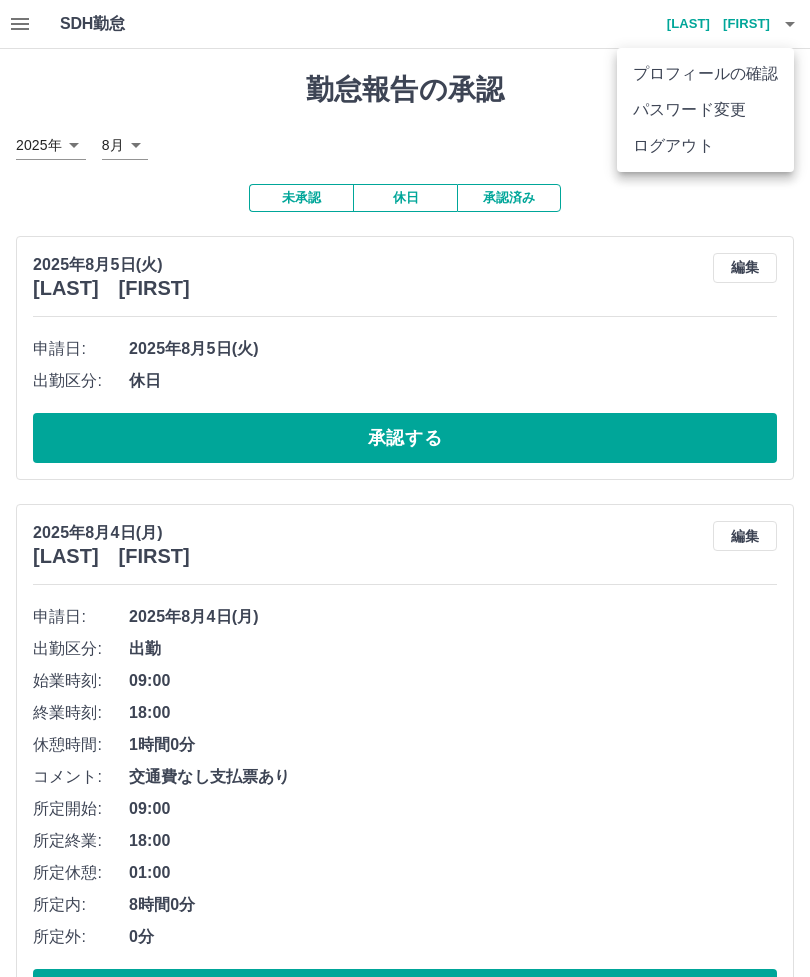 click on "ログアウト" at bounding box center [705, 146] 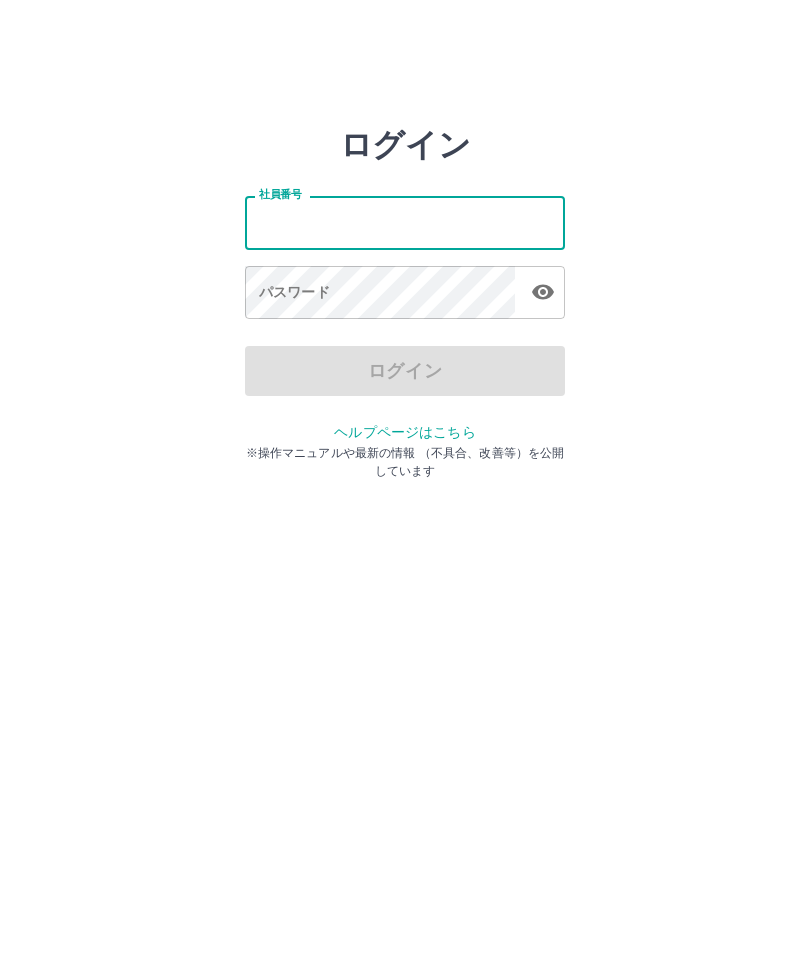 scroll, scrollTop: 0, scrollLeft: 0, axis: both 